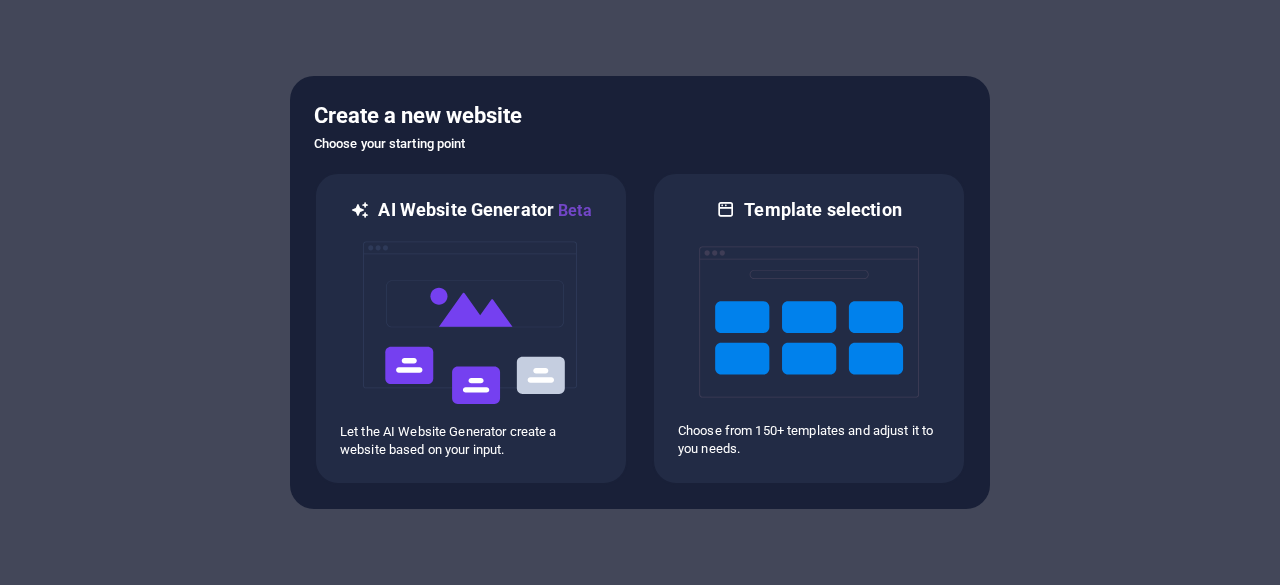 scroll, scrollTop: 0, scrollLeft: 0, axis: both 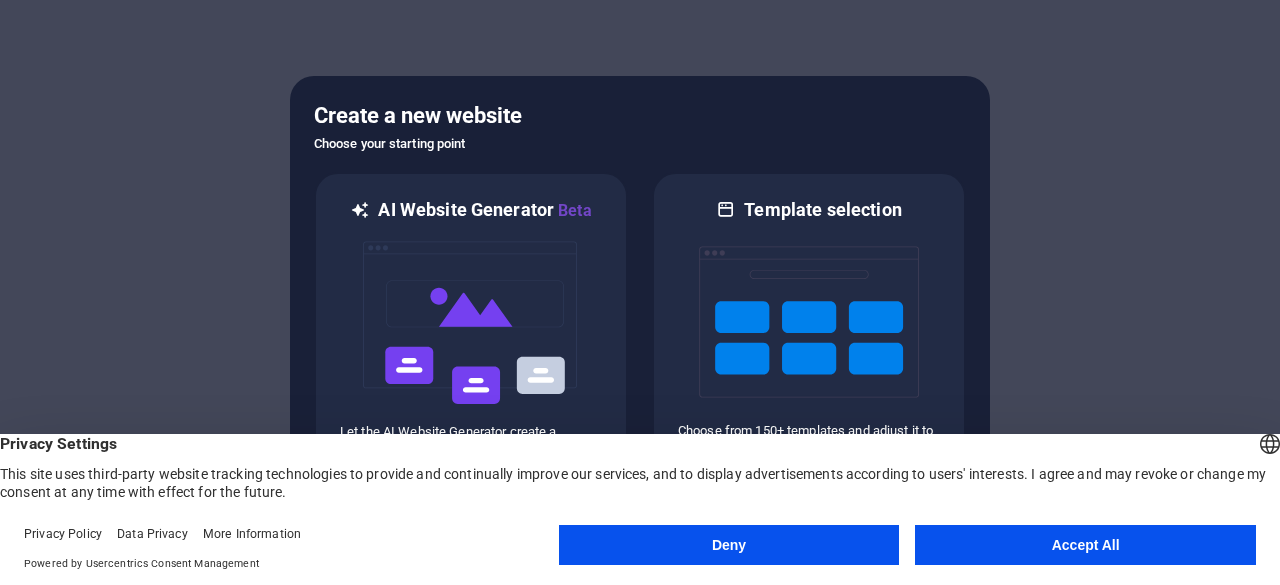 click on "Accept All" at bounding box center (1085, 545) 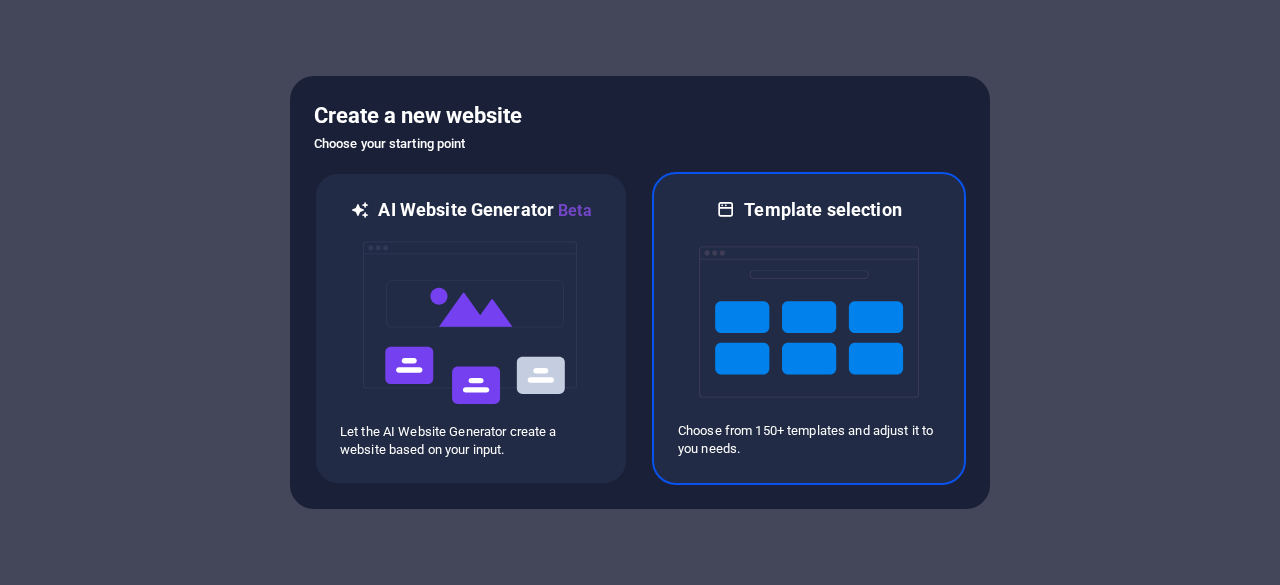 click on "Choose from 150+ templates and adjust it to you needs." at bounding box center (809, 440) 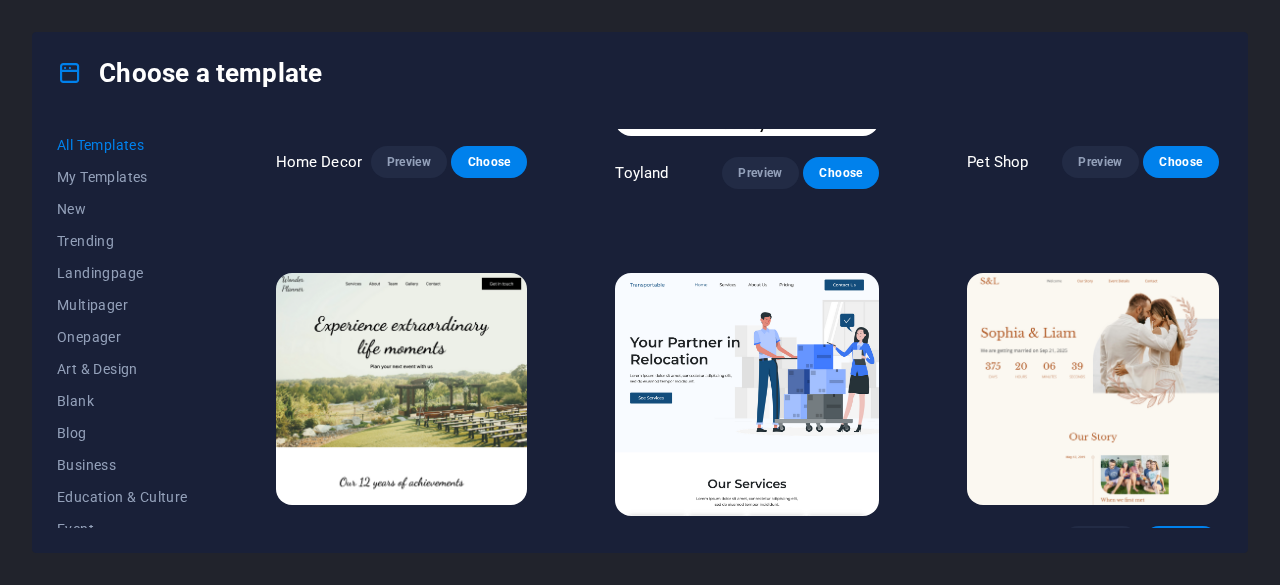 scroll, scrollTop: 0, scrollLeft: 0, axis: both 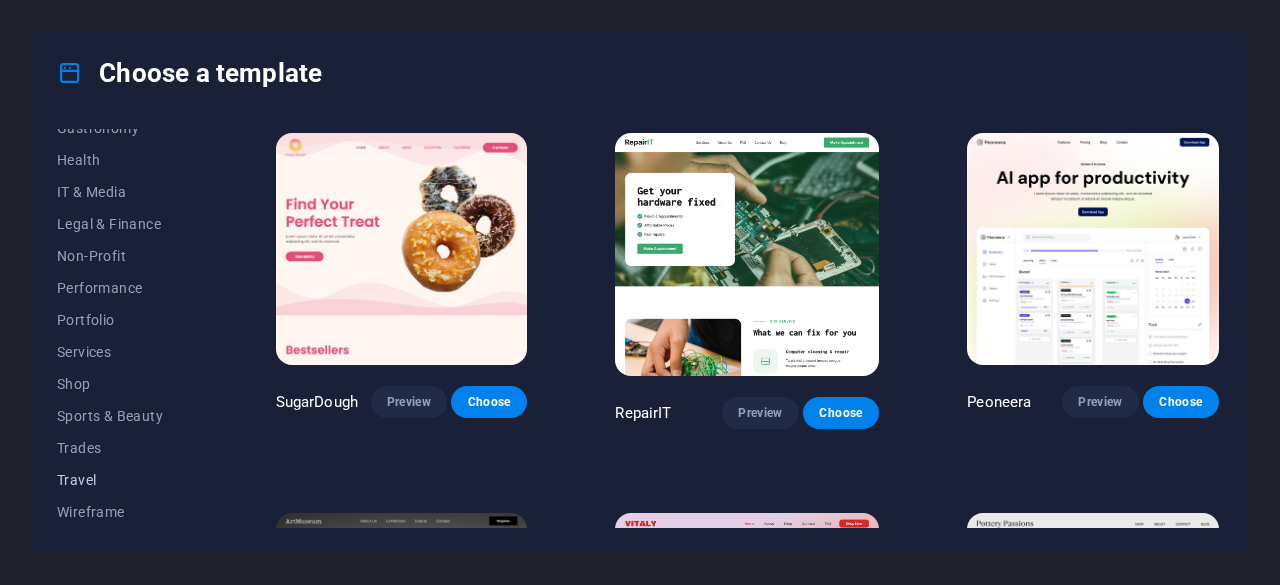click on "Travel" at bounding box center (122, 480) 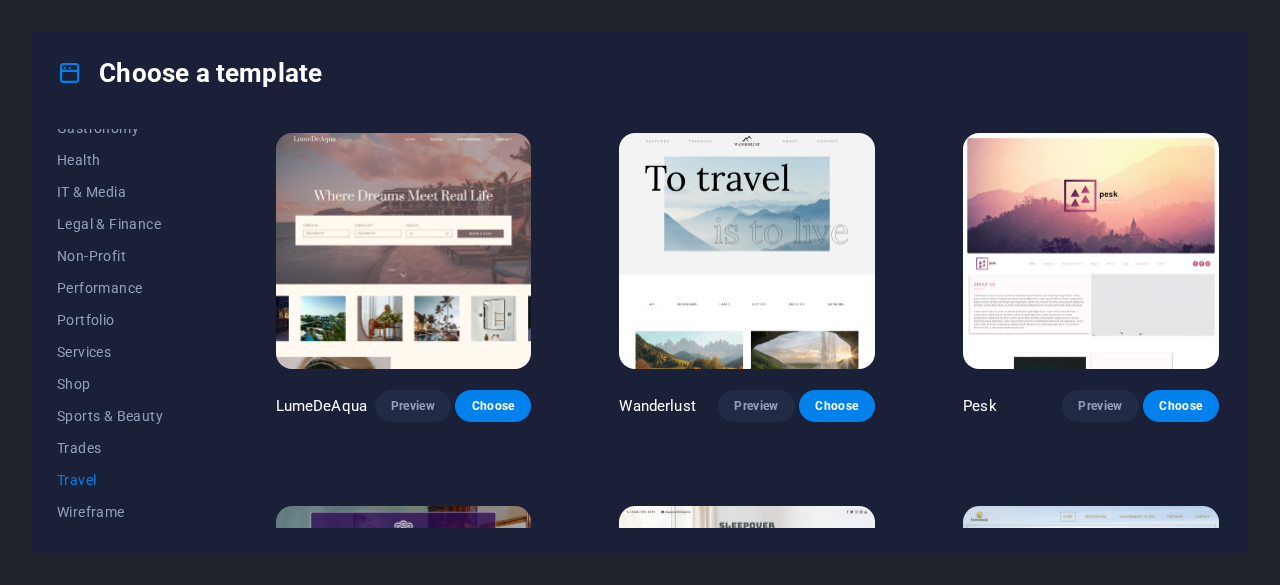 drag, startPoint x: 1218, startPoint y: 191, endPoint x: 1202, endPoint y: 312, distance: 122.05327 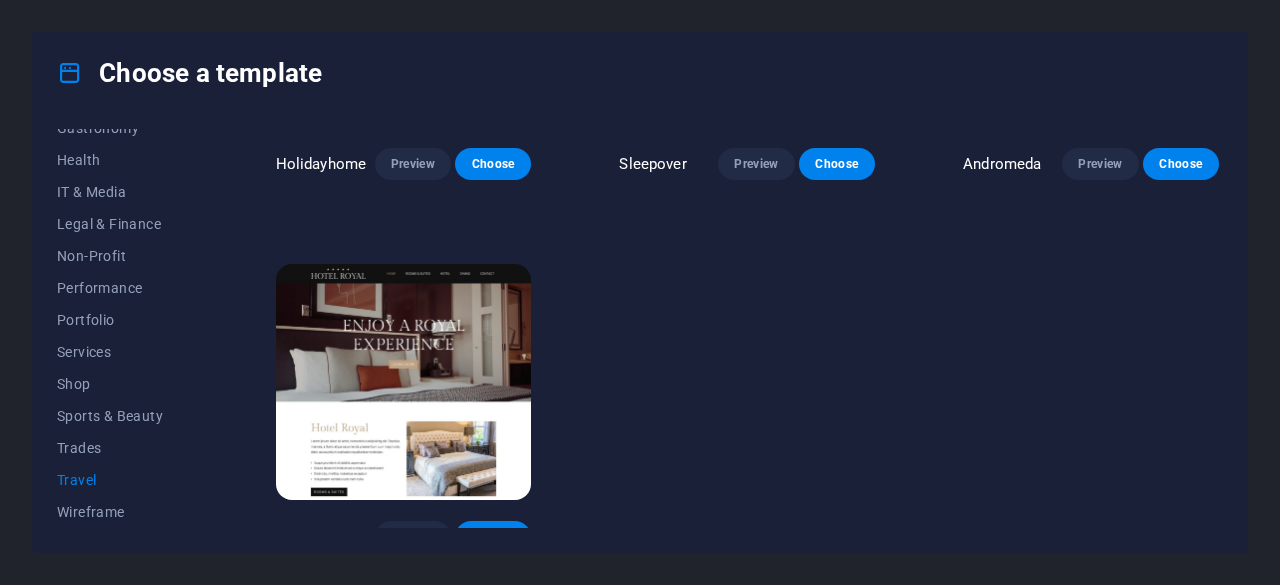 scroll, scrollTop: 631, scrollLeft: 0, axis: vertical 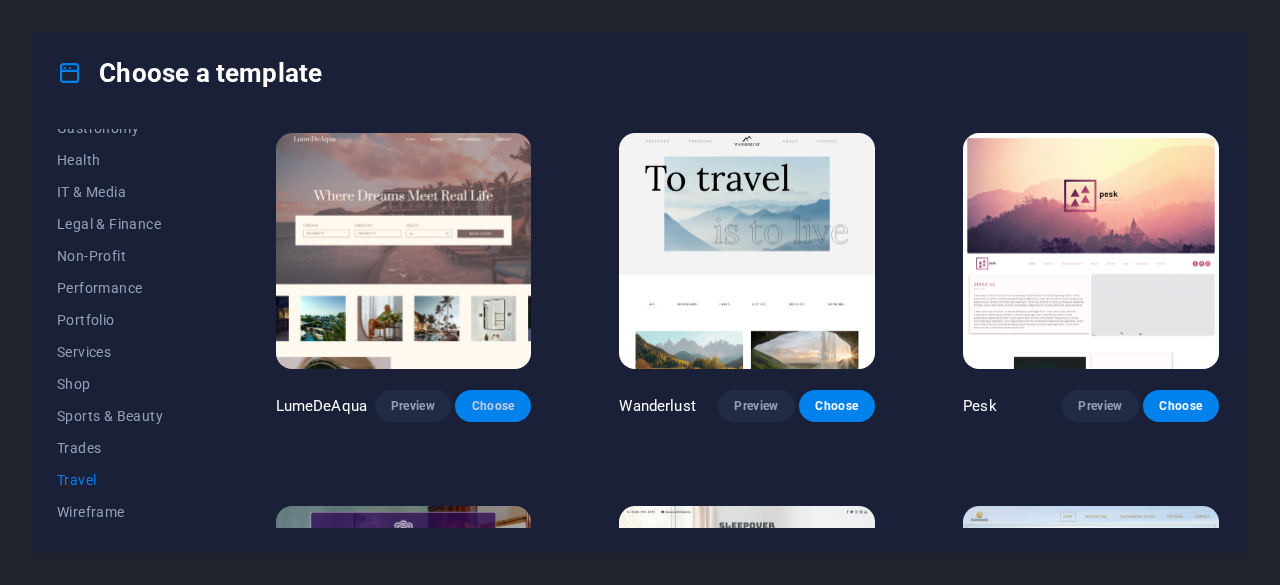 click on "Choose" at bounding box center (493, 406) 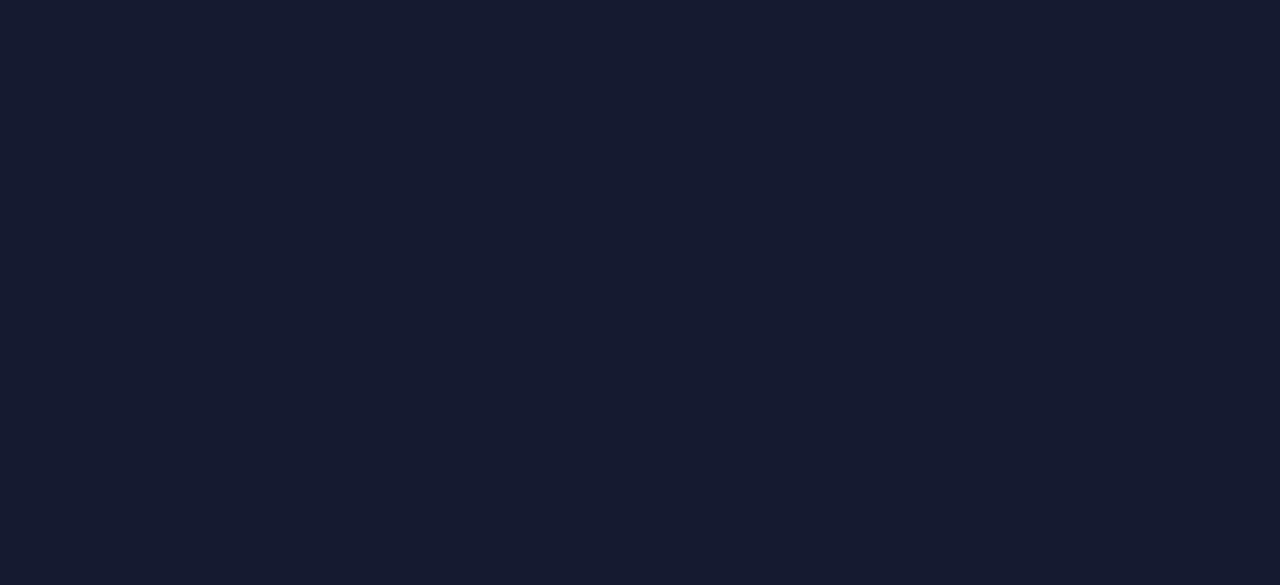 scroll, scrollTop: 0, scrollLeft: 0, axis: both 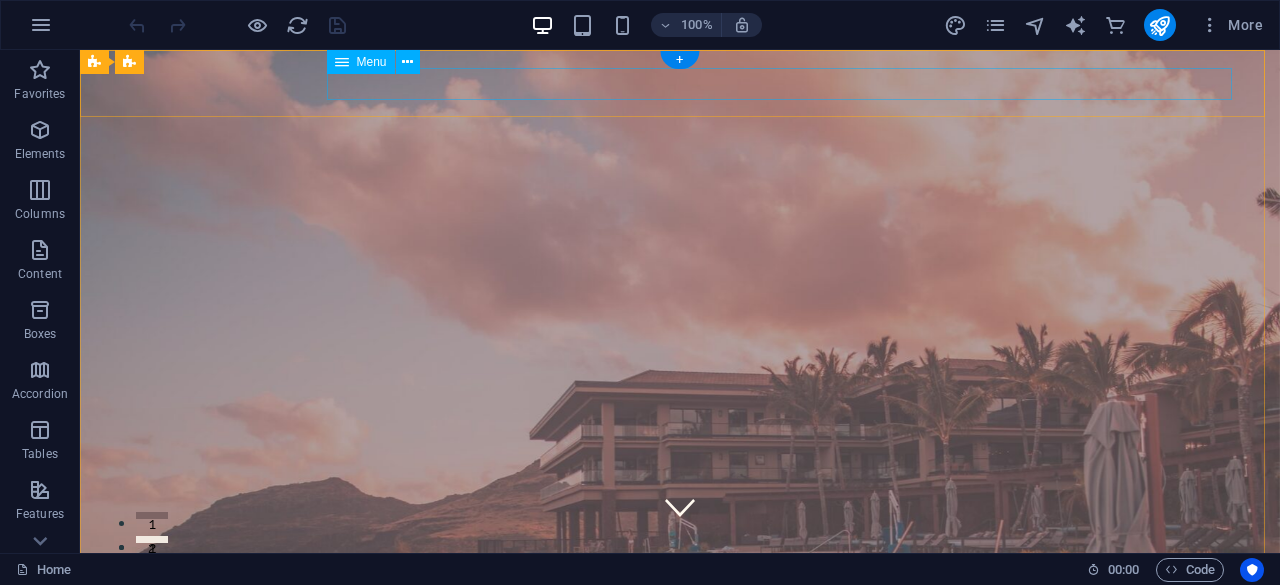 click on "Home Suites Experiences Contact" at bounding box center [680, 984] 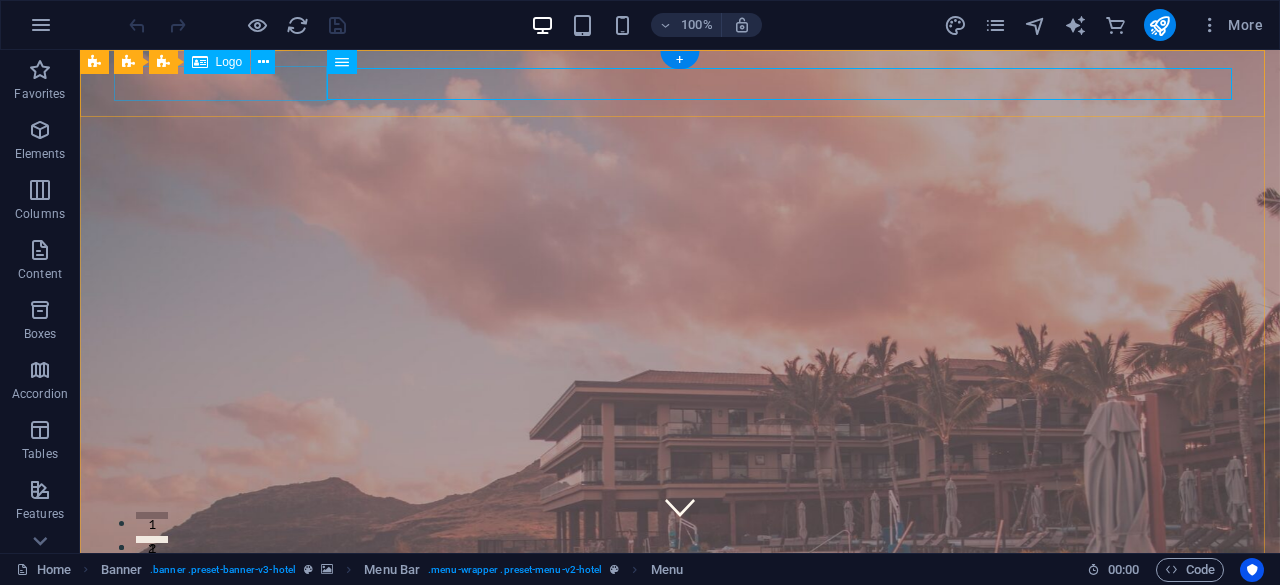 click at bounding box center [680, 950] 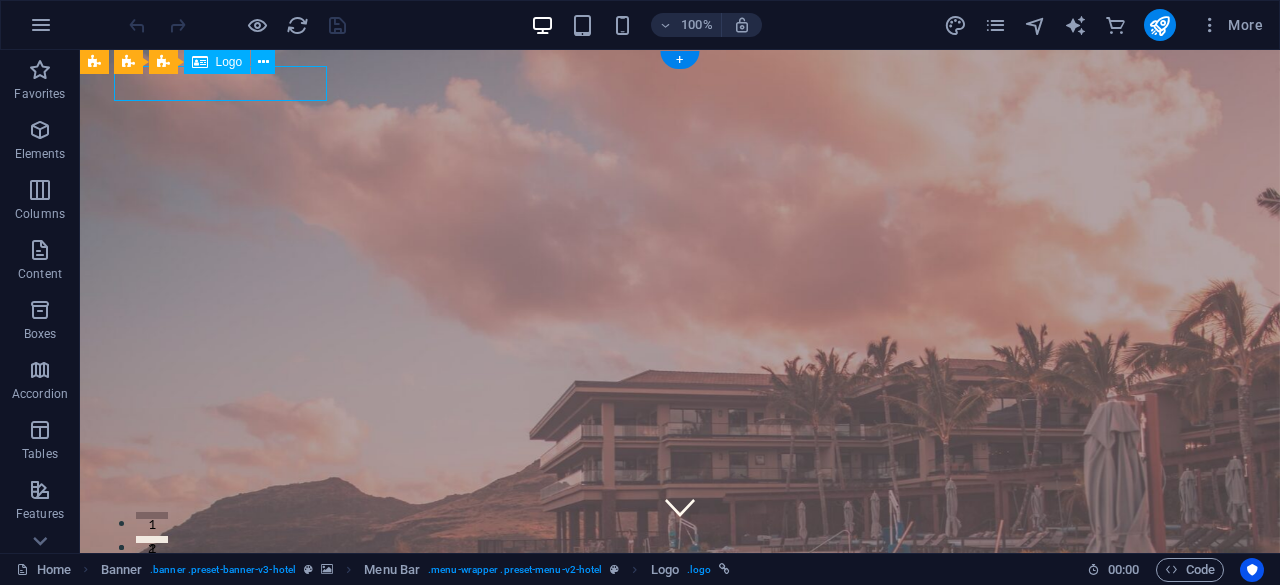 click at bounding box center [680, 950] 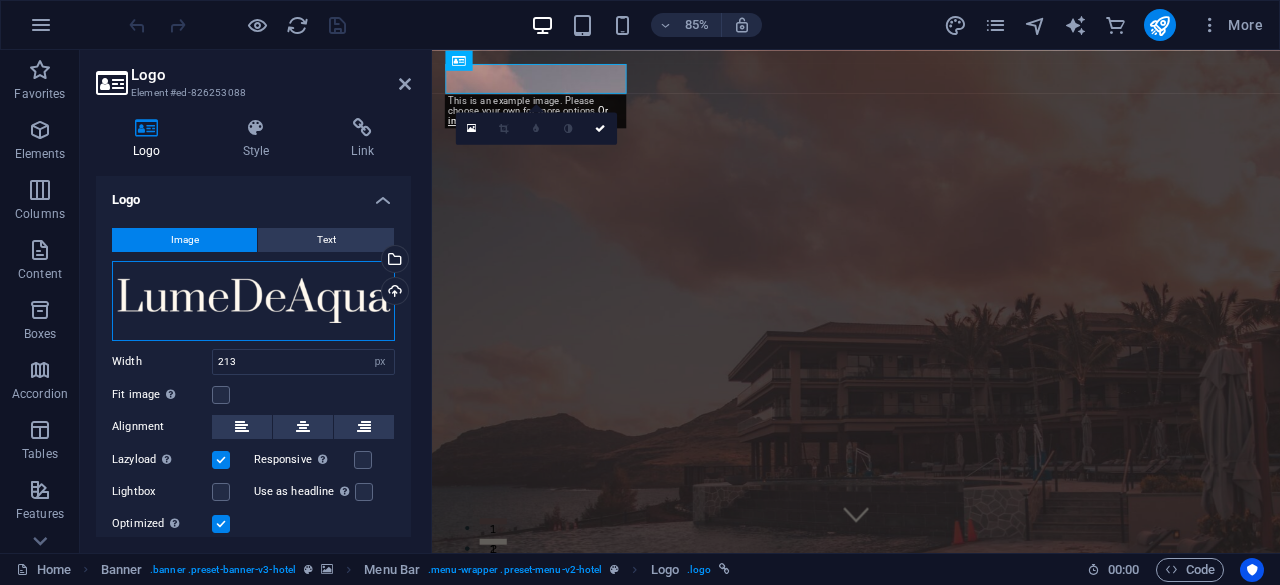 click on "Drag files here, click to choose files or select files from Files or our free stock photos & videos" at bounding box center [253, 301] 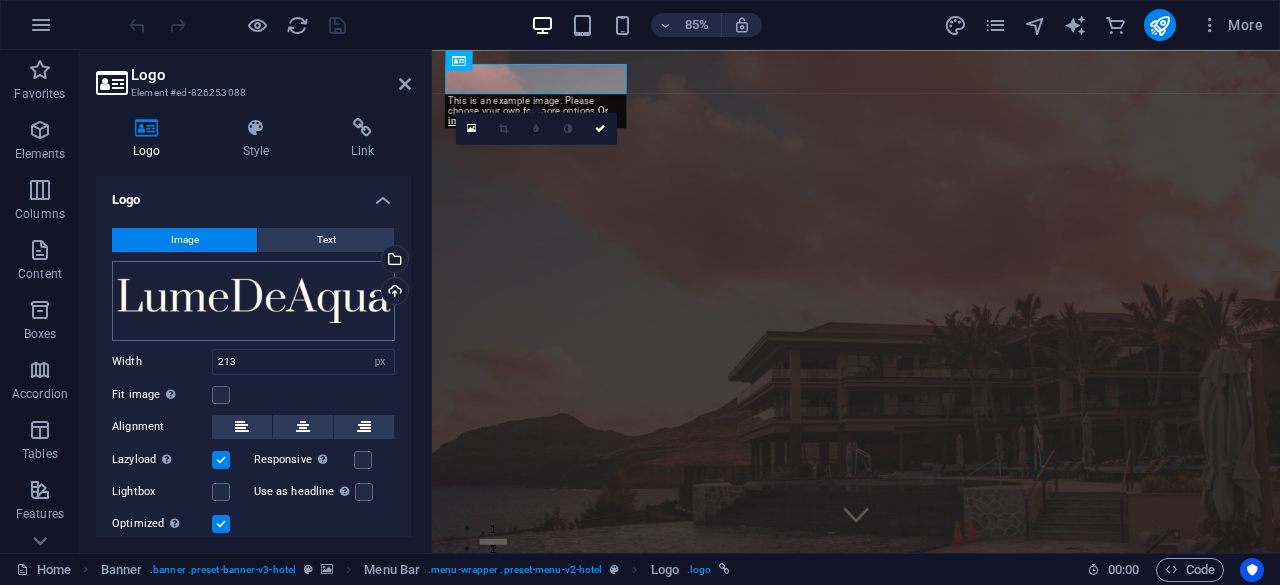 type on "Drop" 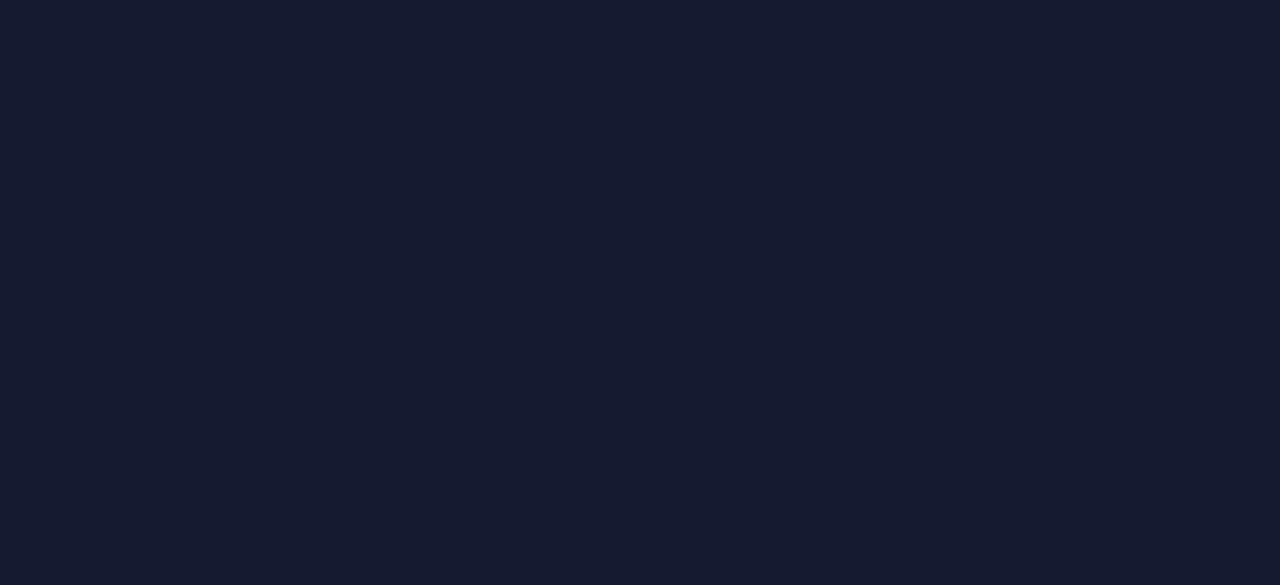 scroll, scrollTop: 0, scrollLeft: 0, axis: both 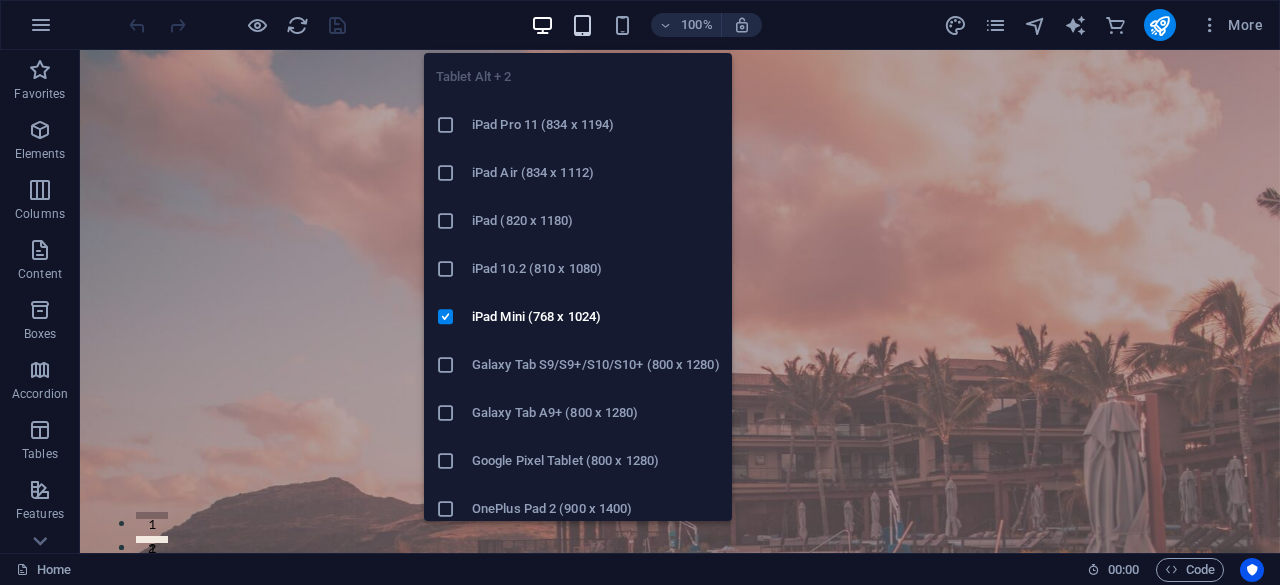 click at bounding box center (582, 25) 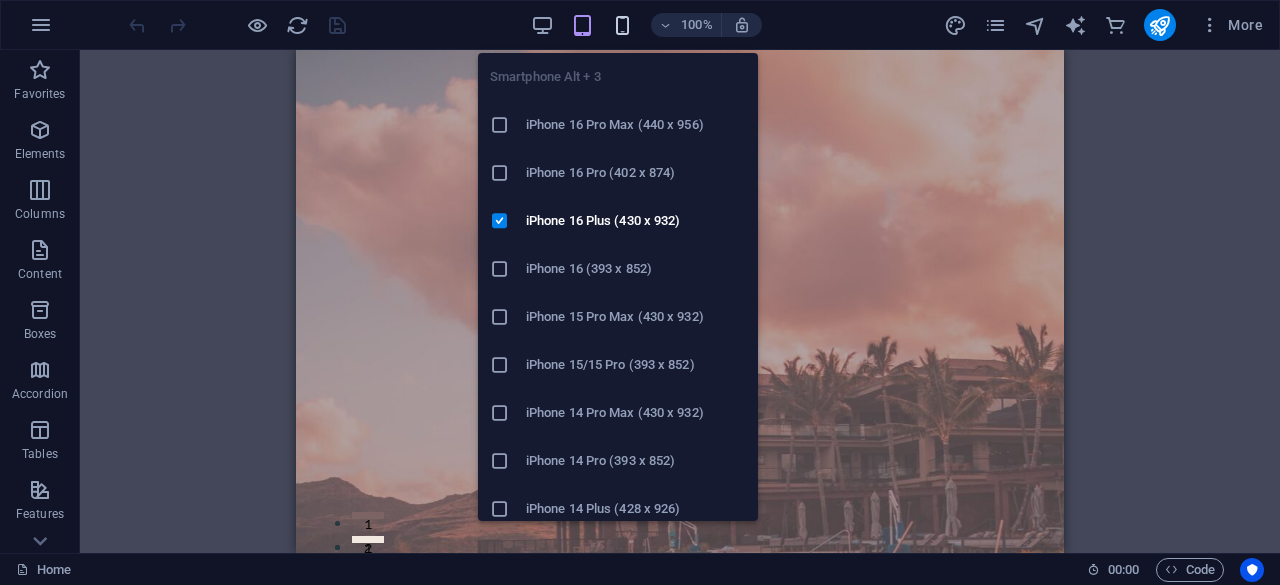 click at bounding box center [622, 25] 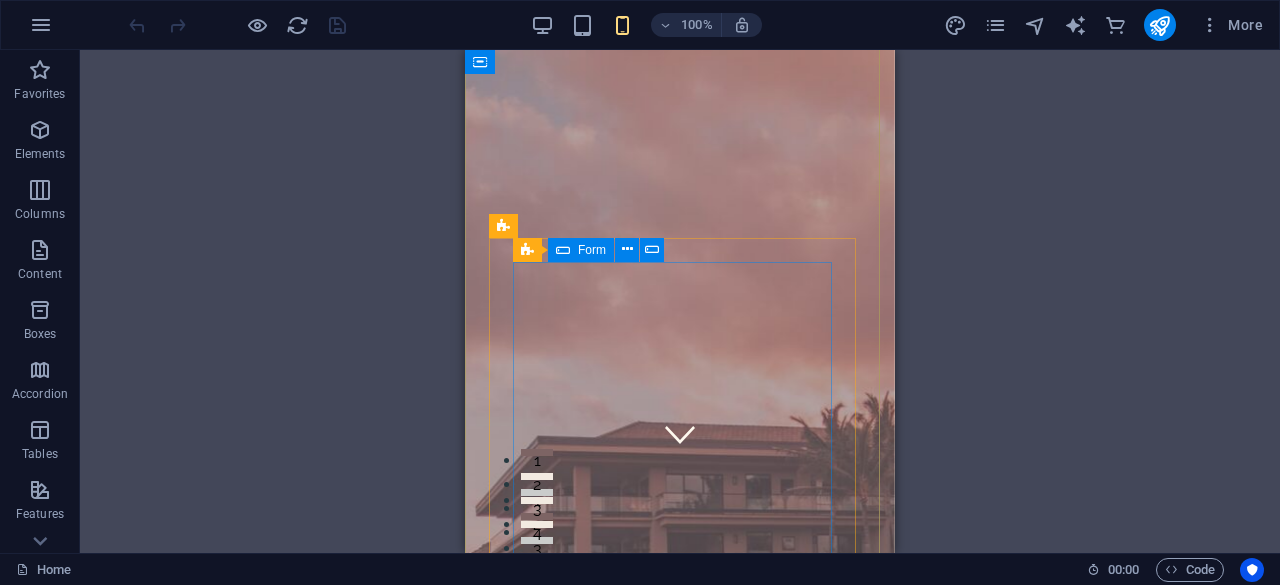 scroll, scrollTop: 0, scrollLeft: 0, axis: both 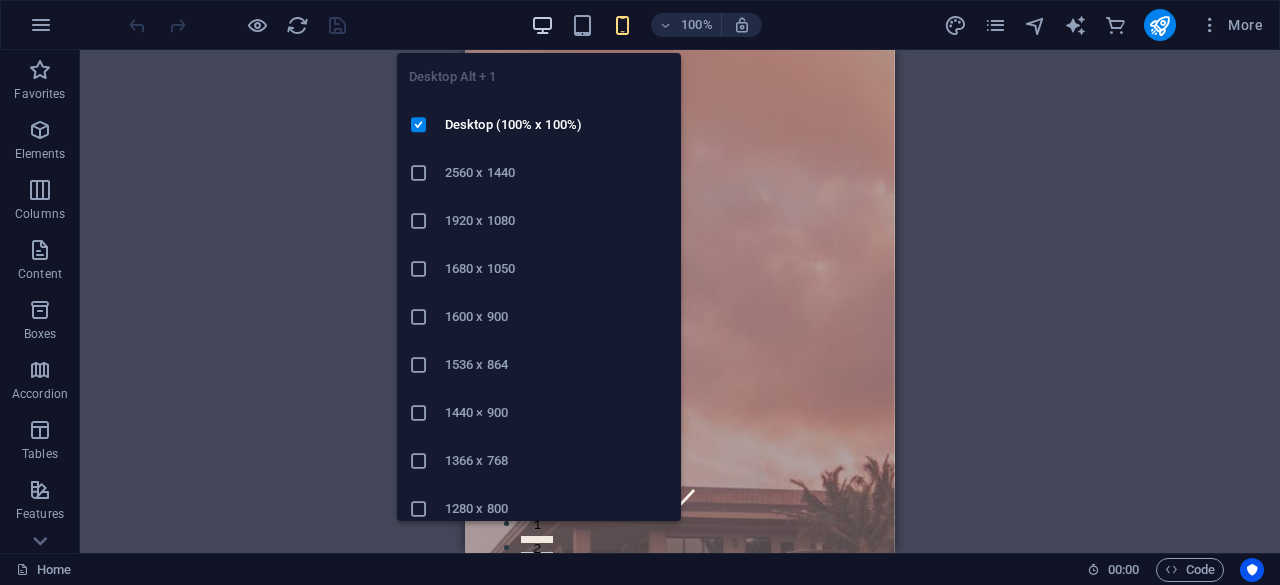 click at bounding box center [542, 25] 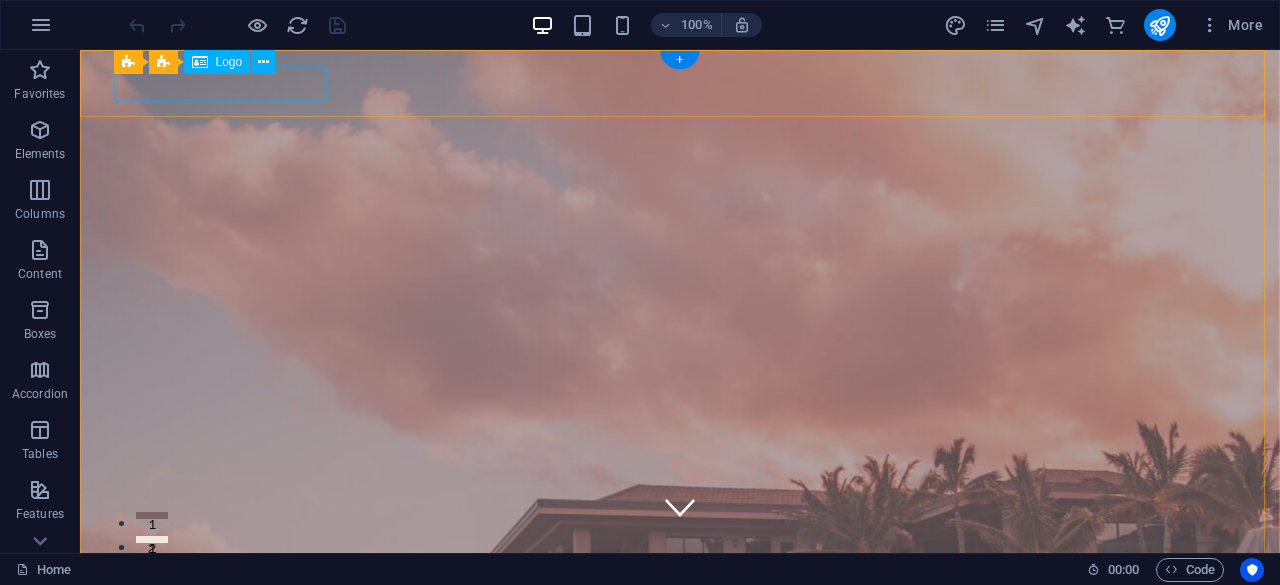 click at bounding box center (680, 1260) 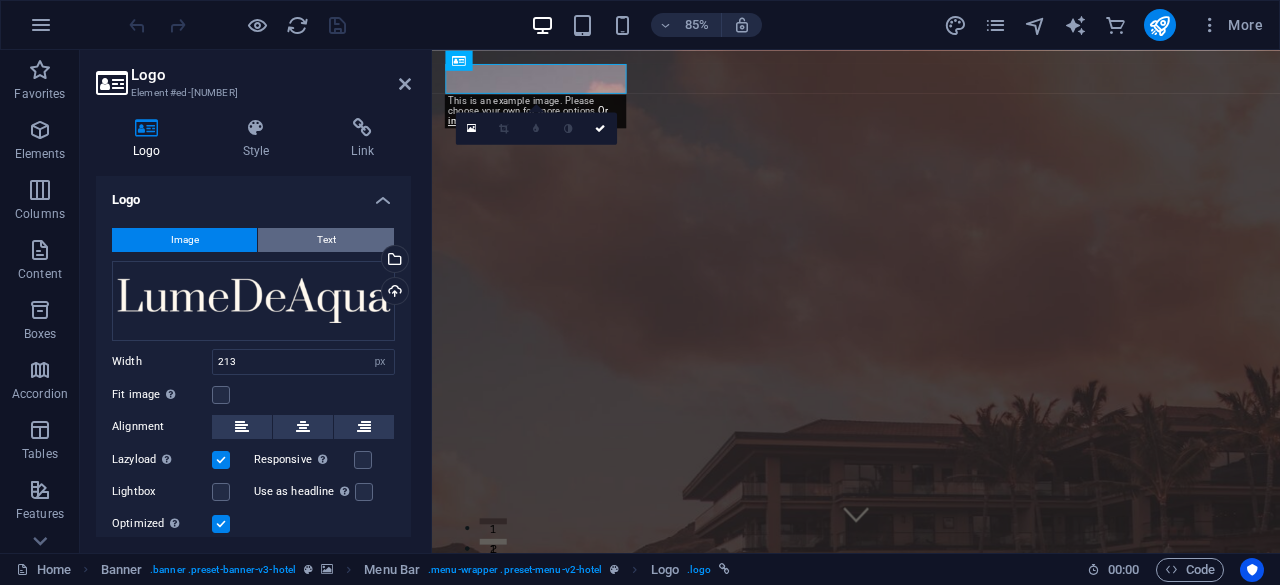 click on "Text" at bounding box center (326, 240) 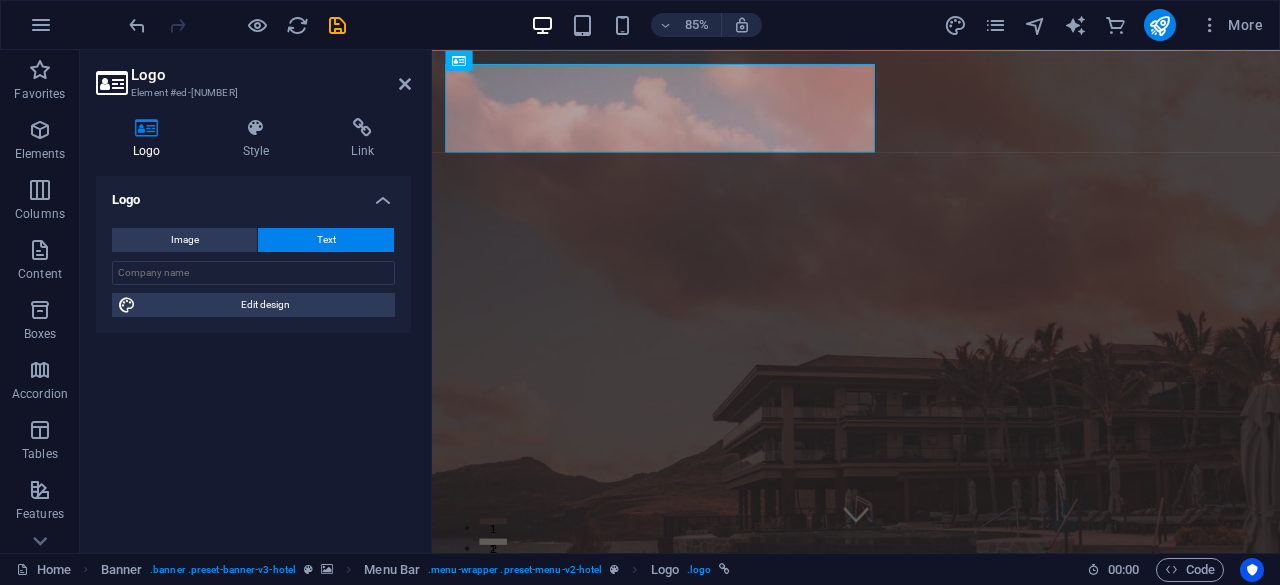 click on "Image Text Drag files here, click to choose files or select files from Files or our free stock photos & videos Select files from the file manager, stock photos, or upload file(s) Upload Width 213 Default auto px rem % em vh vw Fit image Automatically fit image to a fixed width and height Height Default auto px Alignment Lazyload Loading images after the page loads improves page speed. Responsive Automatically load retina image and smartphone optimized sizes. Lightbox Use as headline The image will be wrapped in an H1 headline tag. Useful for giving alternative text the weight of an H1 headline, e.g. for the logo. Leave unchecked if uncertain. Optimized Images are compressed to improve page speed. Position Direction Custom X offset 50 px rem % vh vw Y offset 50 px rem % vh vw Edit design" at bounding box center (253, 272) 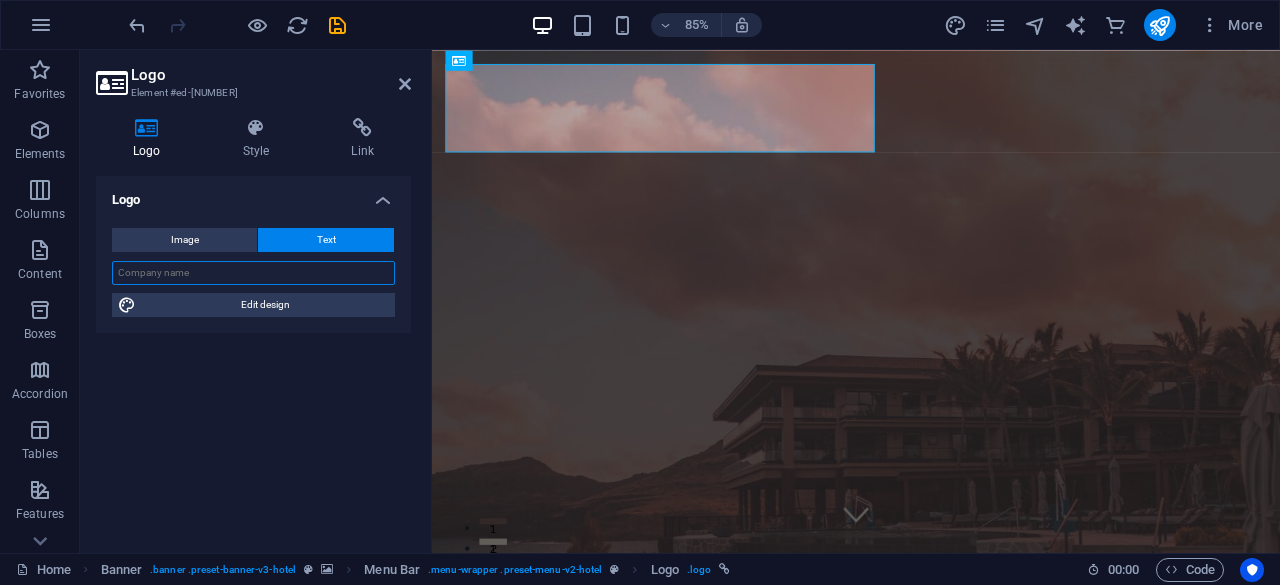 click at bounding box center [253, 273] 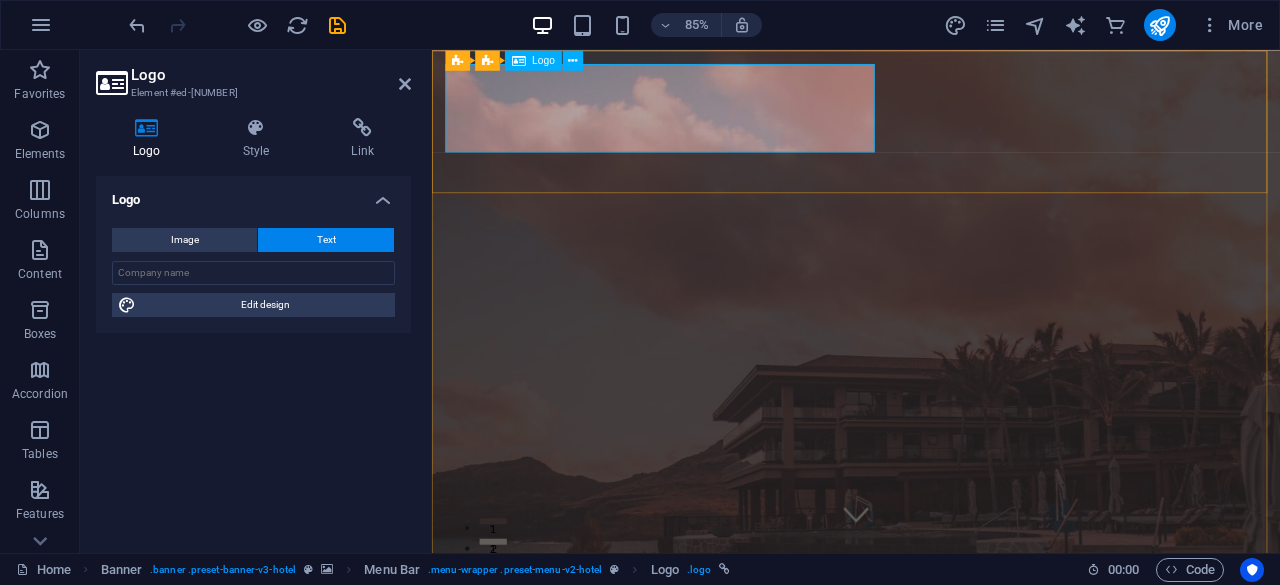 click on "[DOMAIN]" at bounding box center (931, 1089) 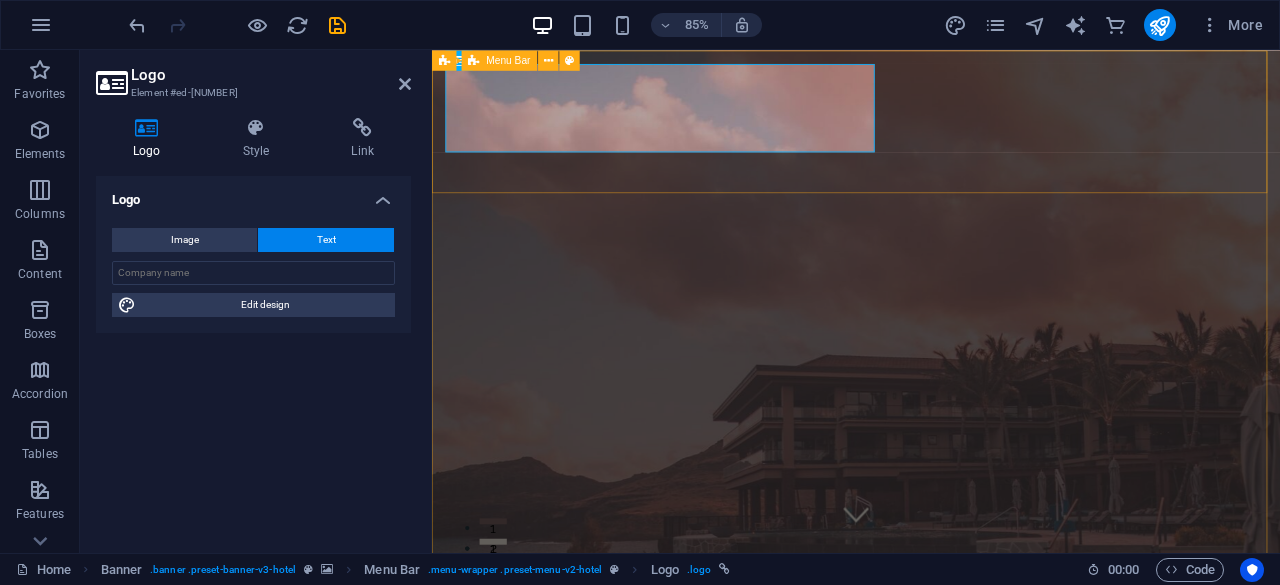 click on "[DOMAIN] Home Suites Experiences Contact" at bounding box center (931, 1105) 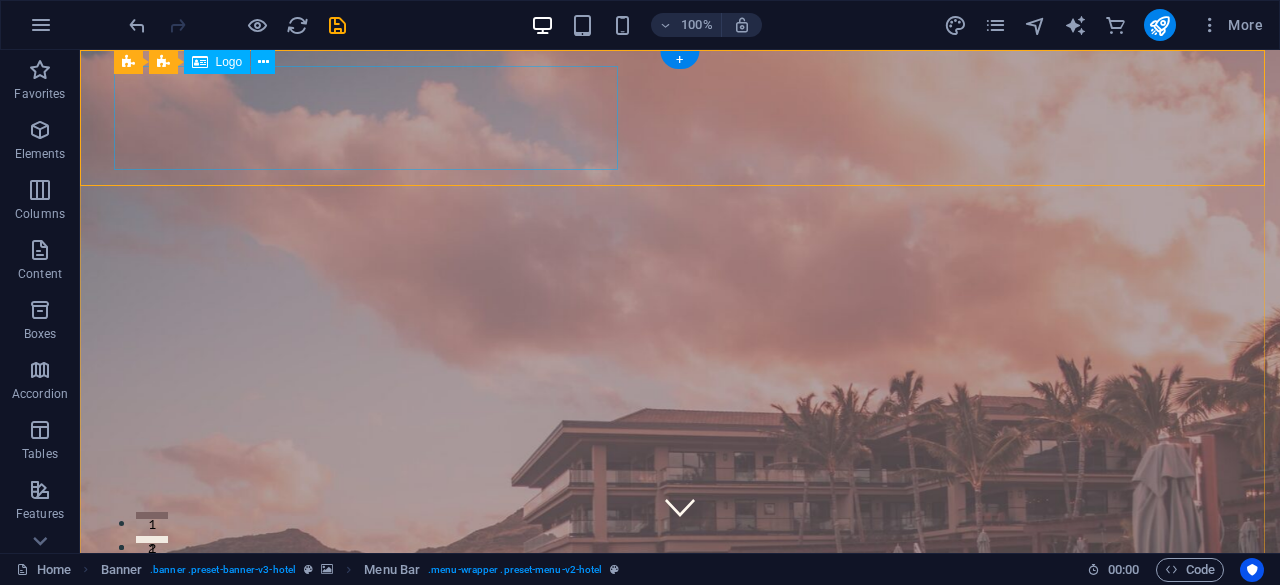 click on "[DOMAIN]" at bounding box center (680, 1089) 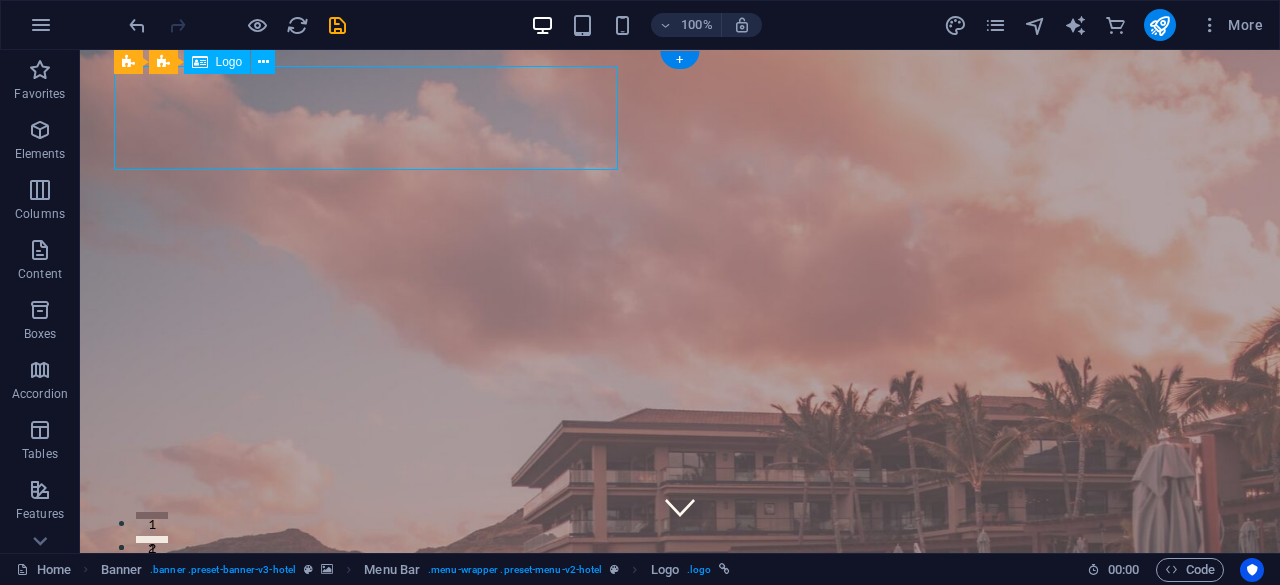 click on "[DOMAIN]" at bounding box center [680, 1089] 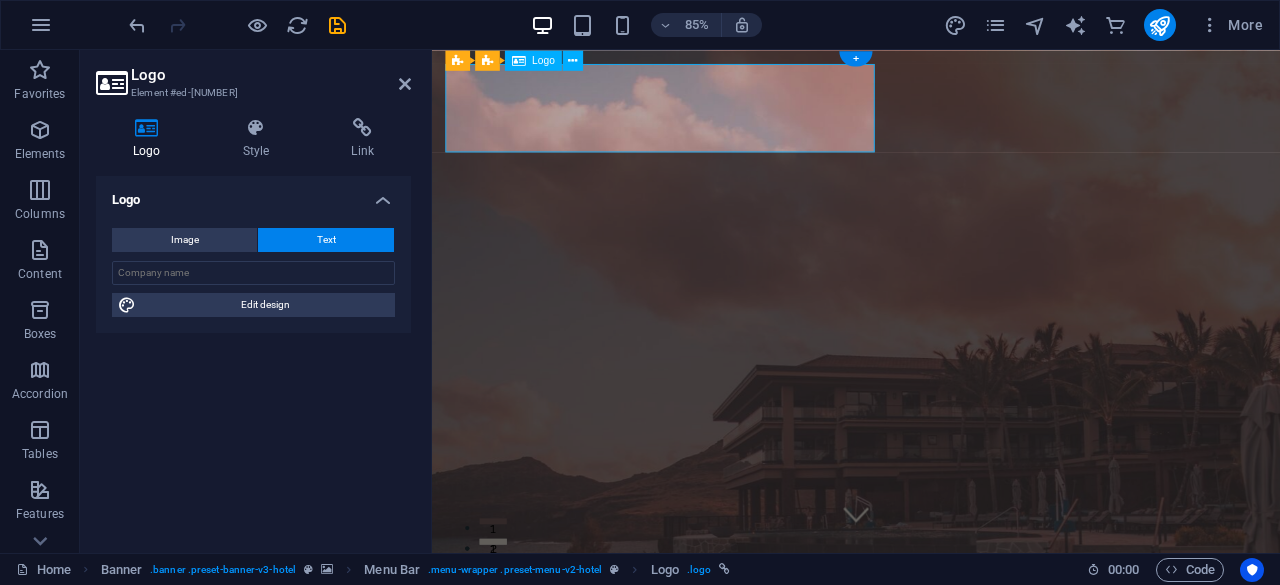 click on "[DOMAIN]" at bounding box center [931, 1089] 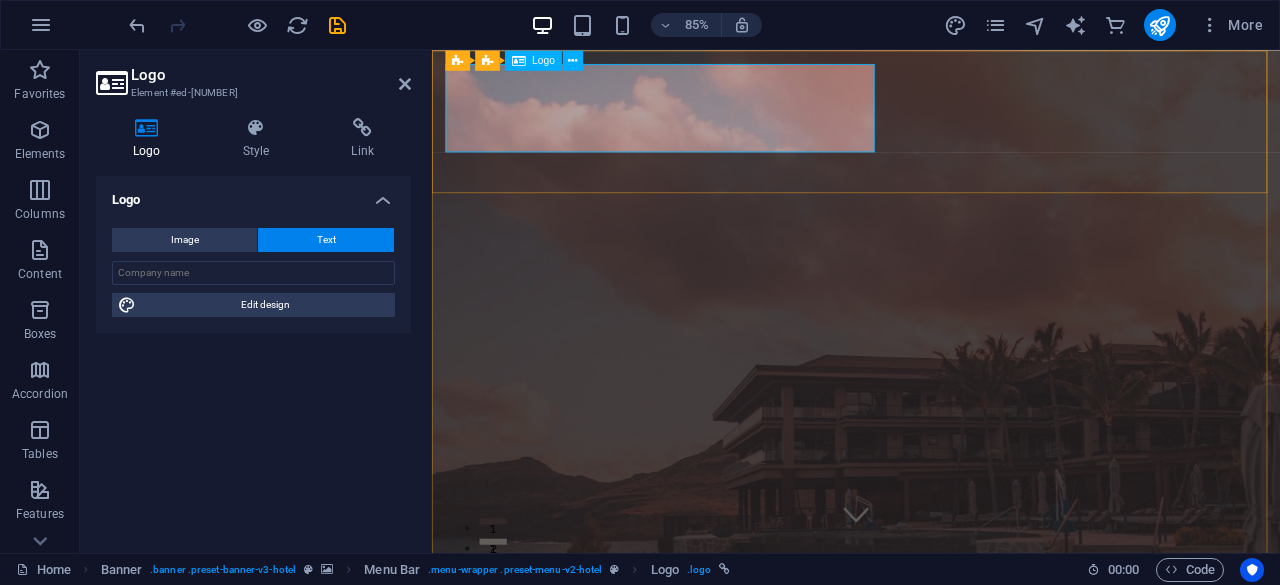 click on "[DOMAIN]" at bounding box center [931, 1089] 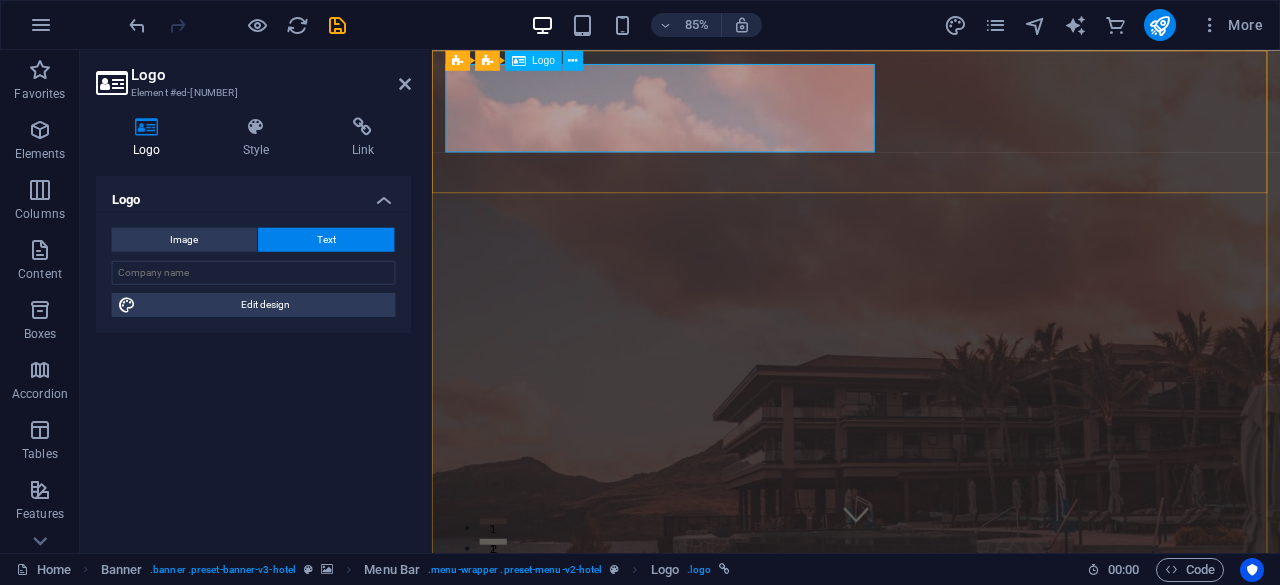 click on "[DOMAIN]" at bounding box center (931, 1089) 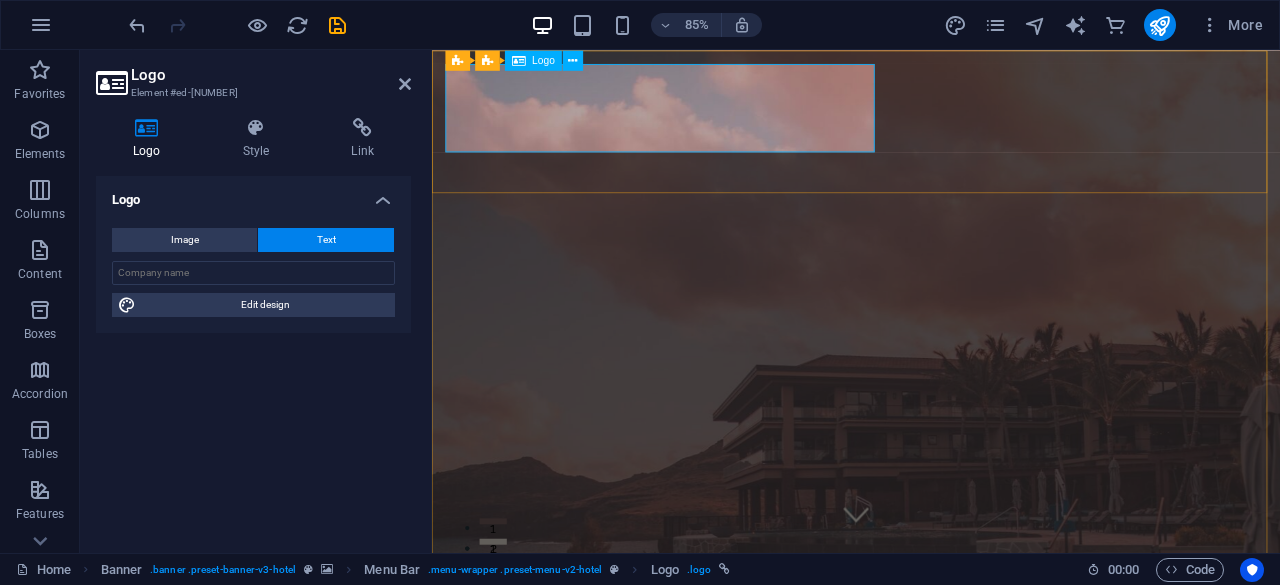 click on "[DOMAIN]" at bounding box center (931, 1089) 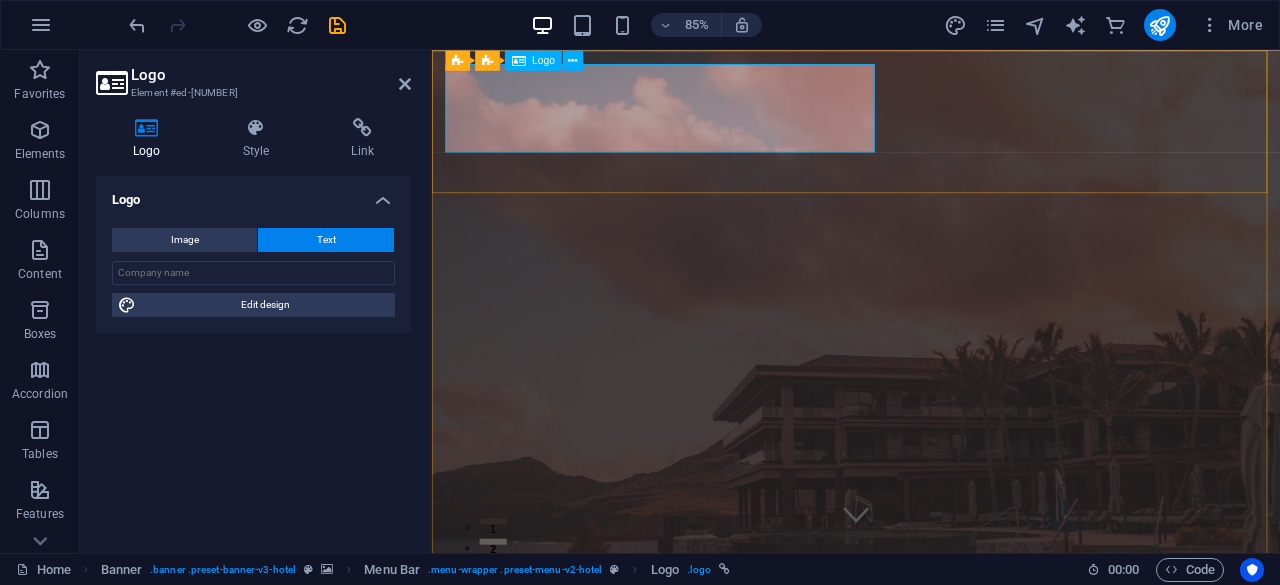 click on "[DOMAIN]" at bounding box center [931, 1089] 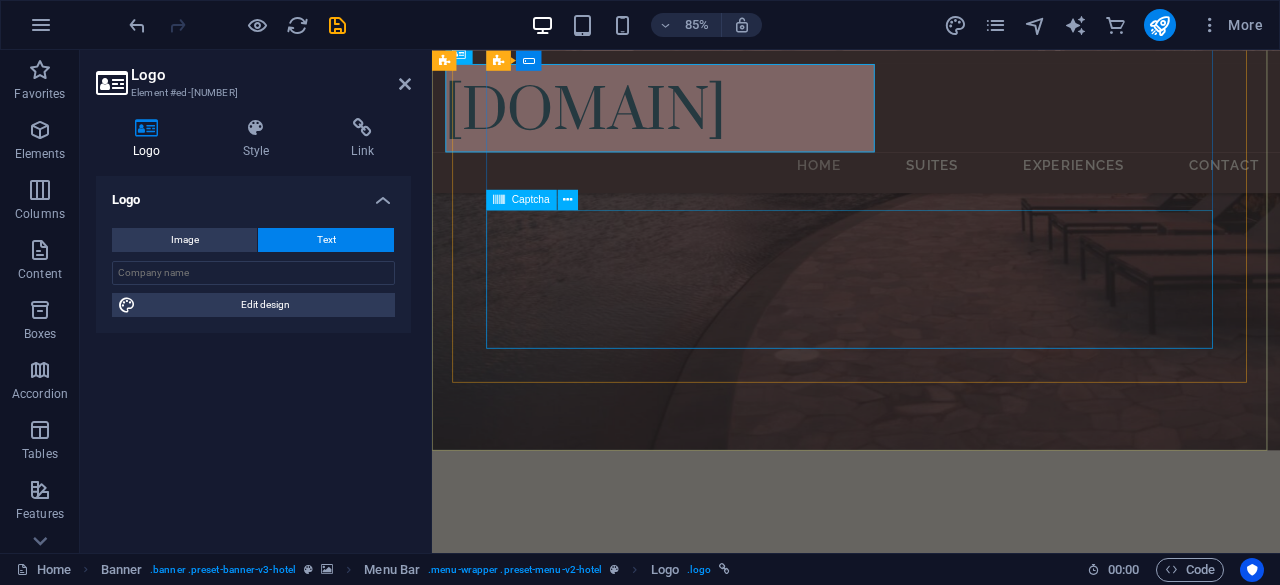 scroll, scrollTop: 0, scrollLeft: 0, axis: both 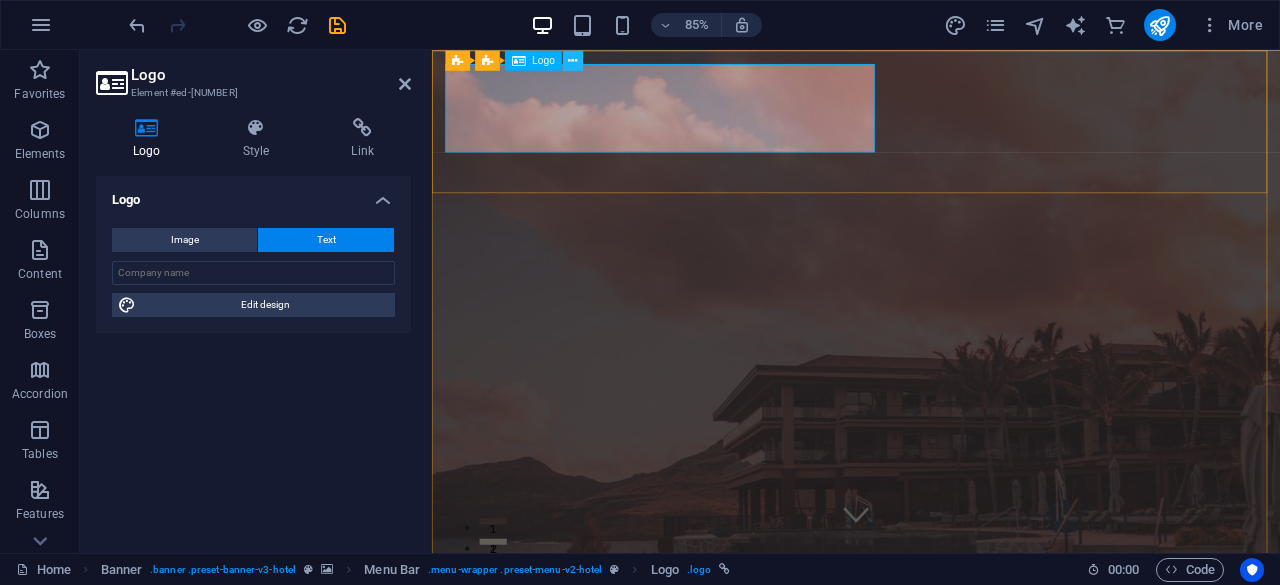 click at bounding box center (572, 60) 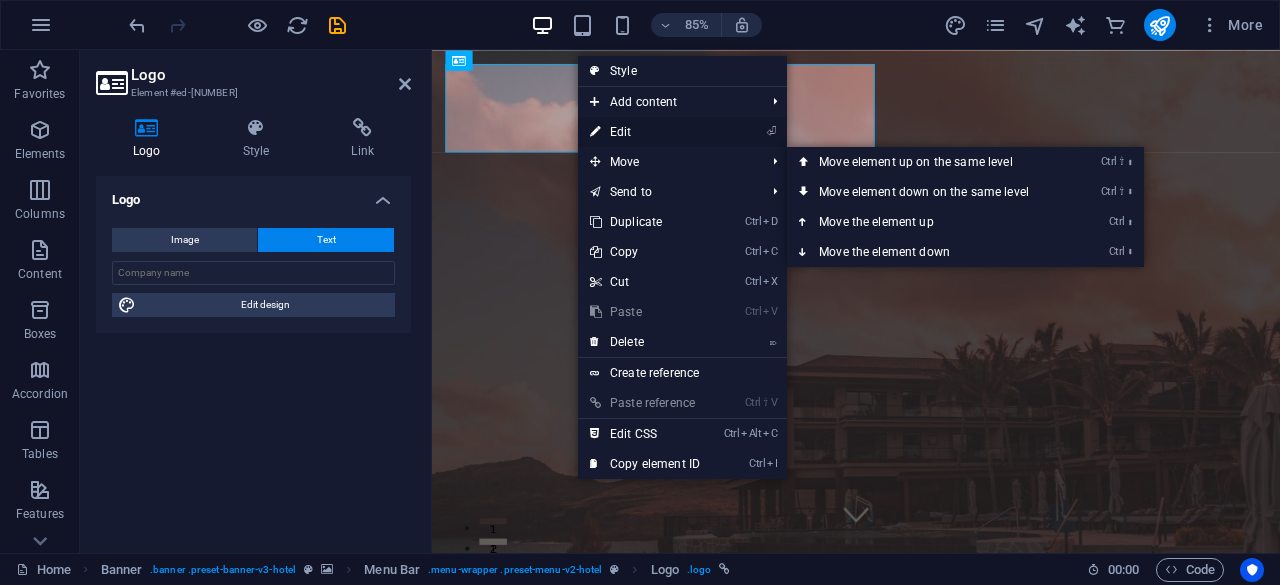 click on "⏎  Edit" at bounding box center (645, 132) 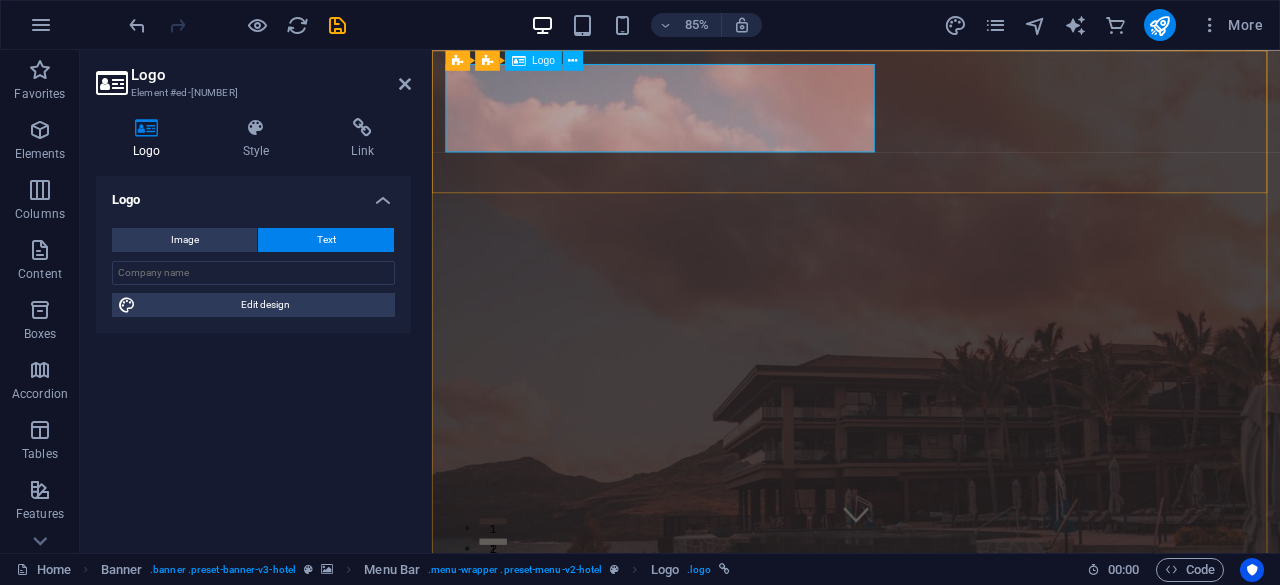 click on "[DOMAIN]" at bounding box center (931, 1089) 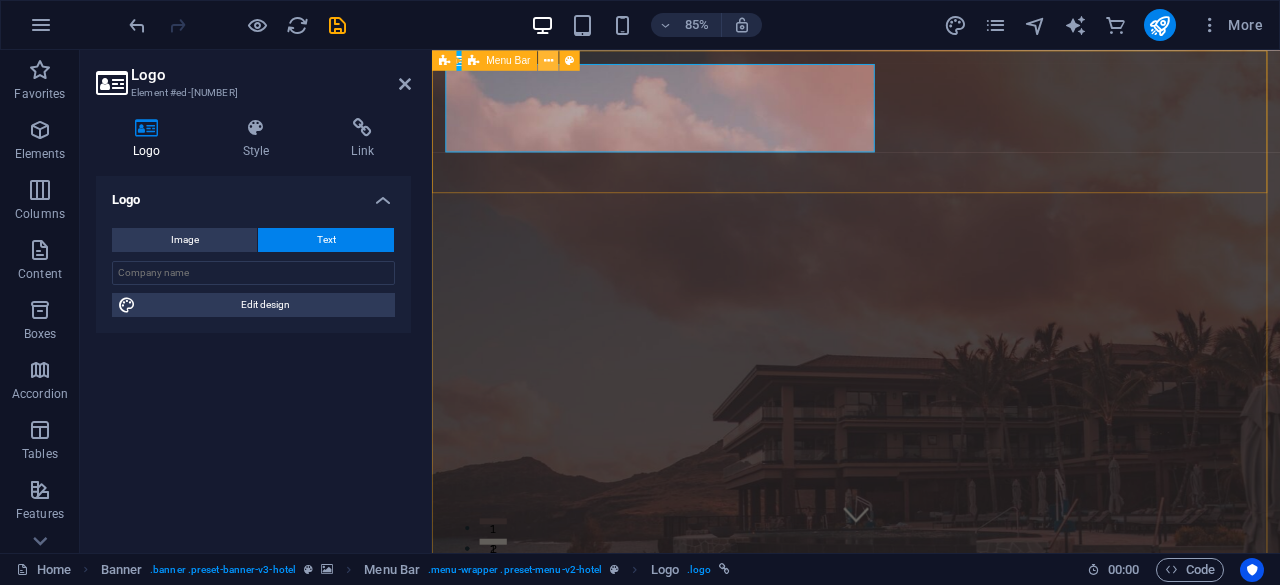 click at bounding box center [548, 60] 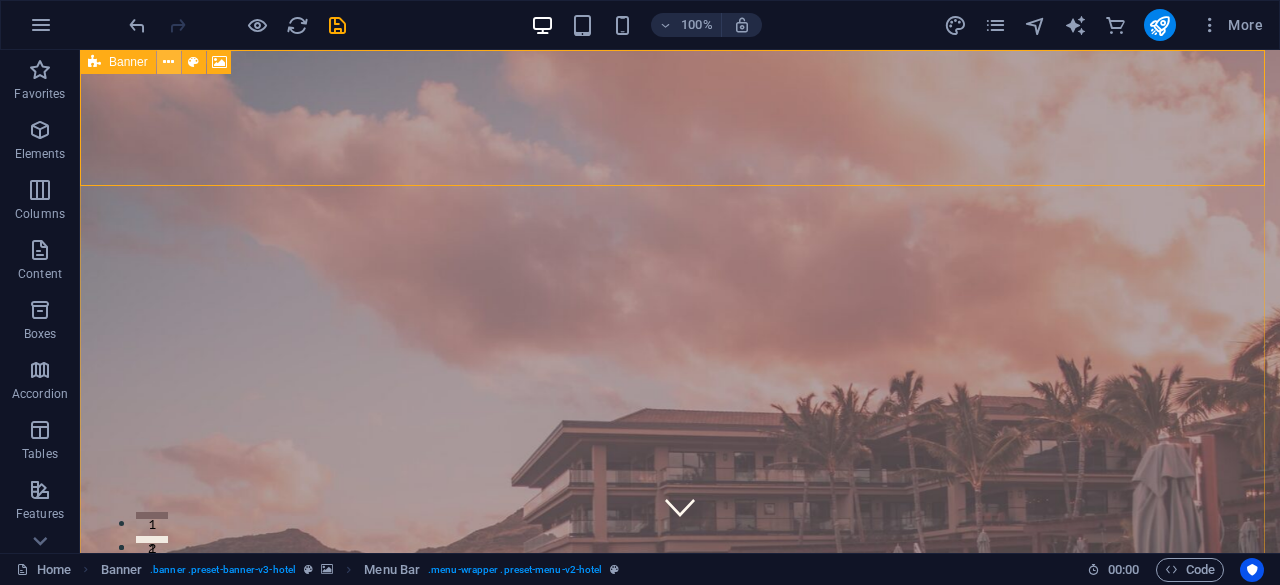 click at bounding box center (168, 62) 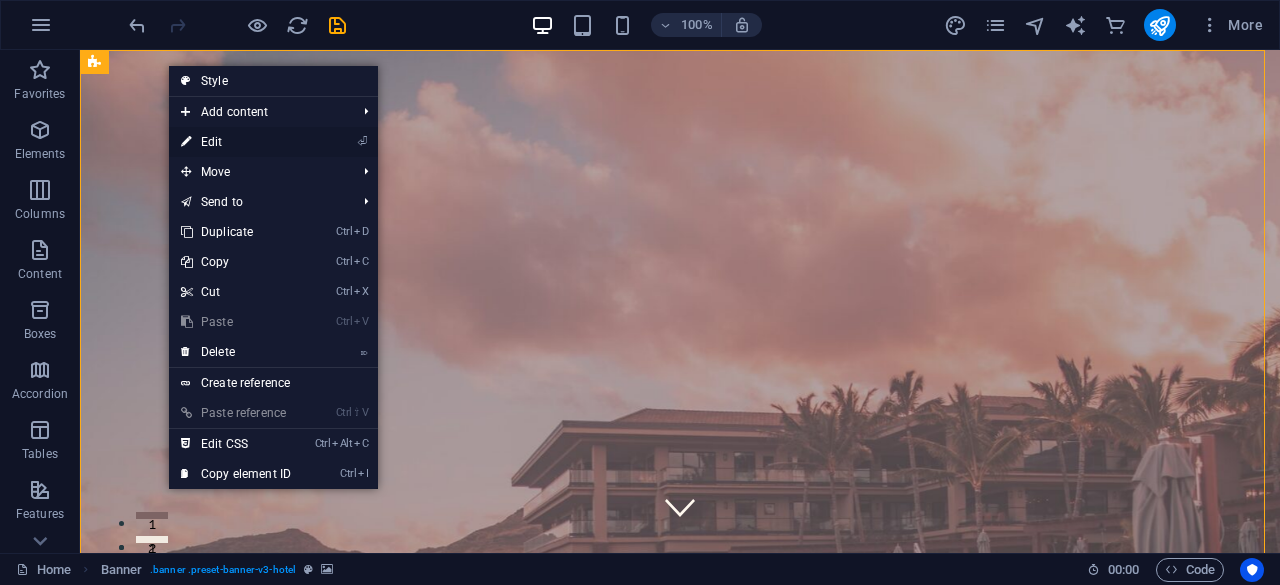 click on "⏎  Edit" at bounding box center [236, 142] 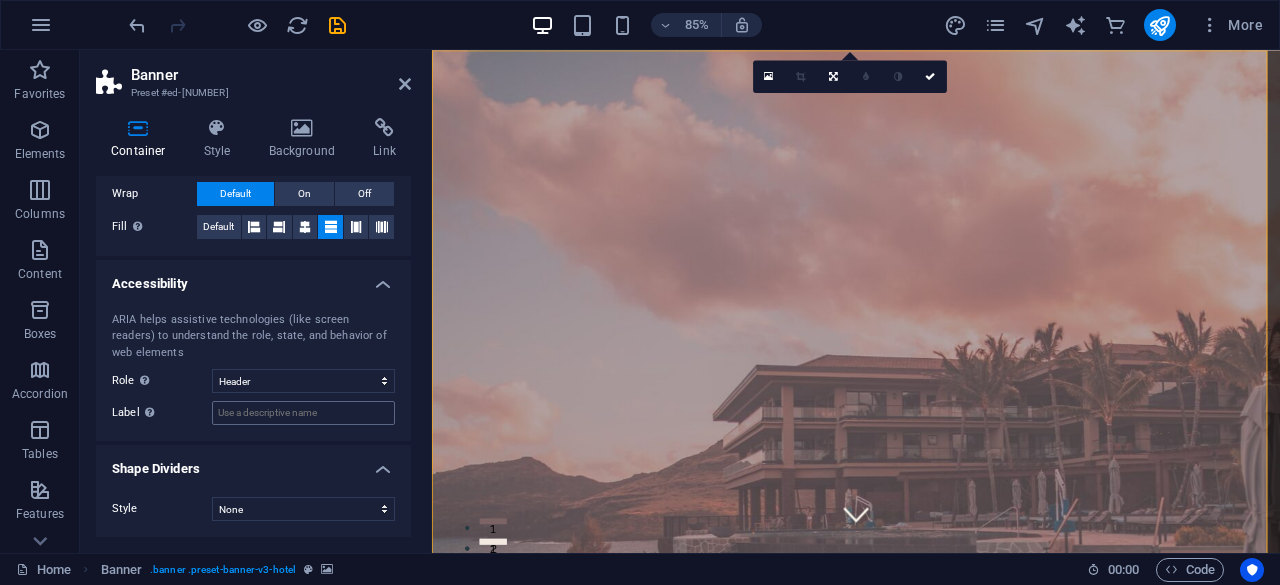 scroll, scrollTop: 0, scrollLeft: 0, axis: both 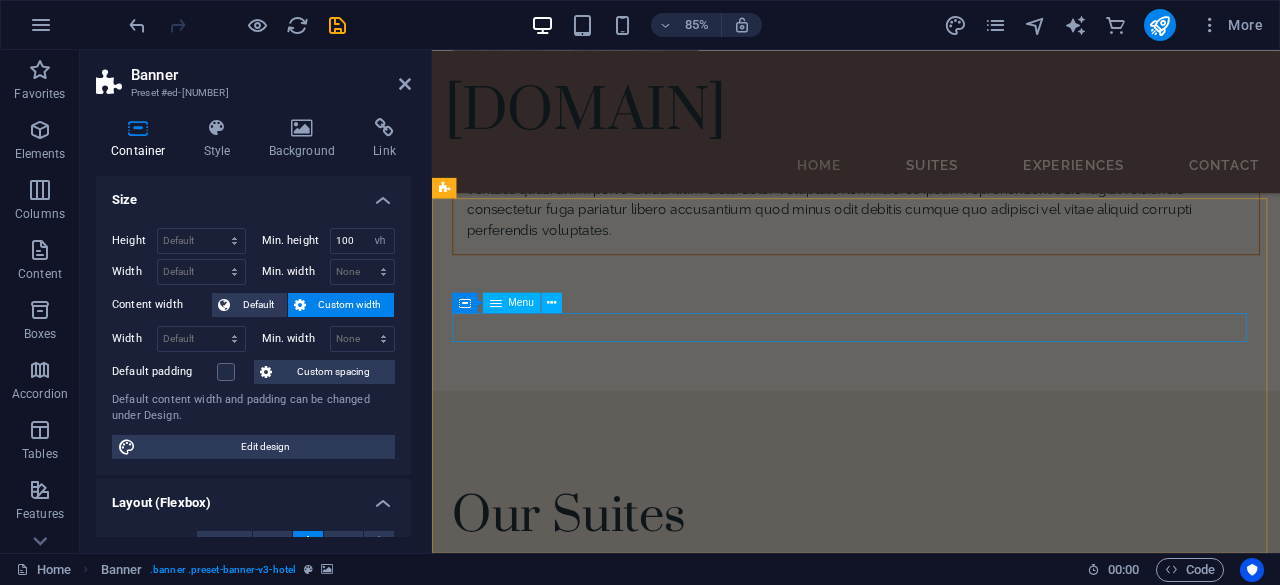 click on "HOME SUITES EXPERIENCES CONTACT" at bounding box center [931, 11048] 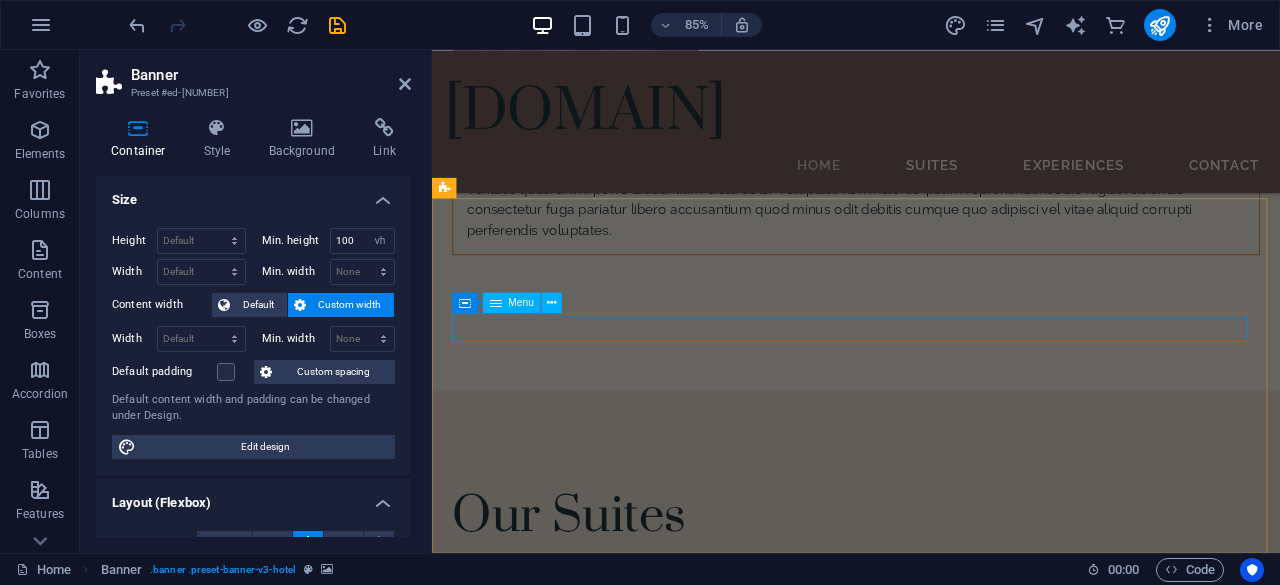 click on "HOME SUITES EXPERIENCES CONTACT" at bounding box center [931, 11048] 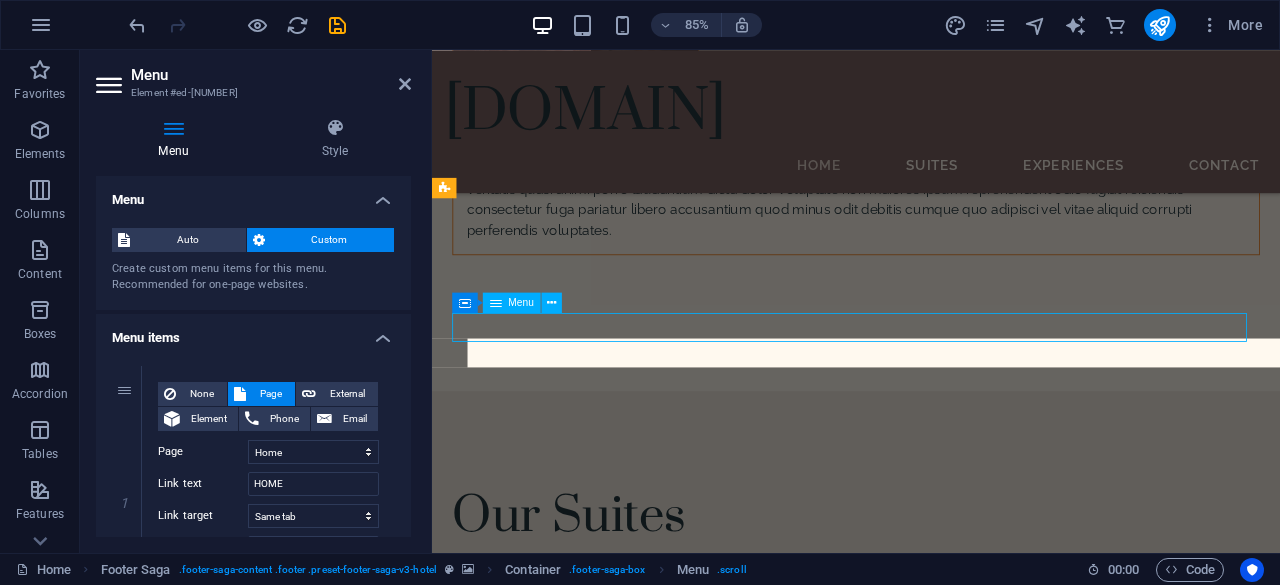 click on "HOME SUITES EXPERIENCES CONTACT" at bounding box center [931, 11048] 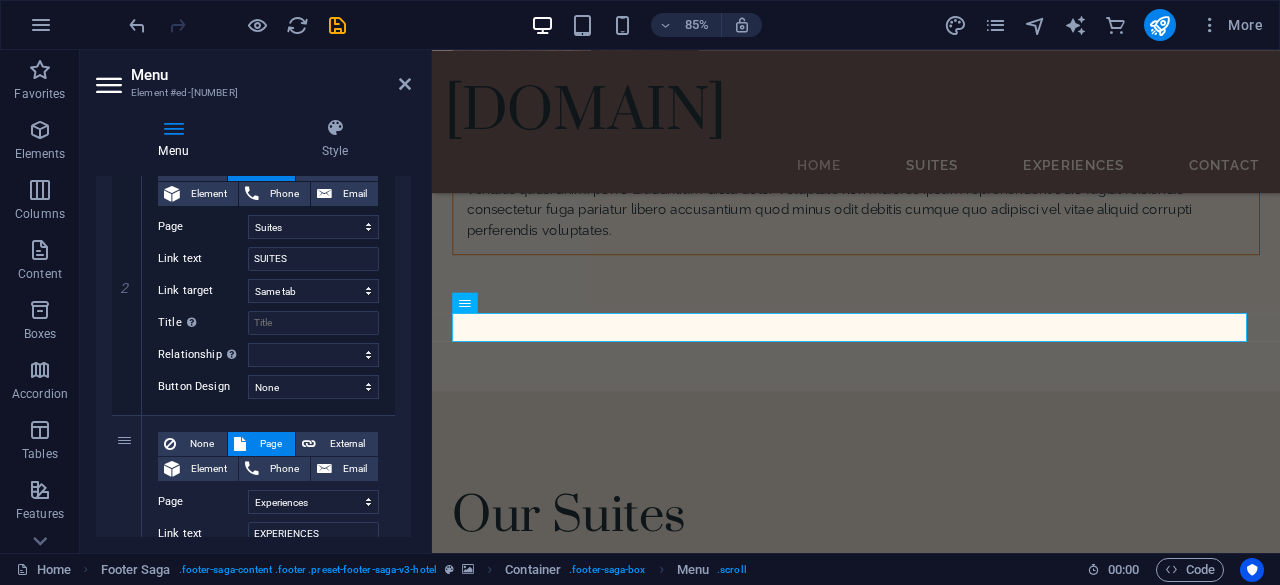 scroll, scrollTop: 984, scrollLeft: 0, axis: vertical 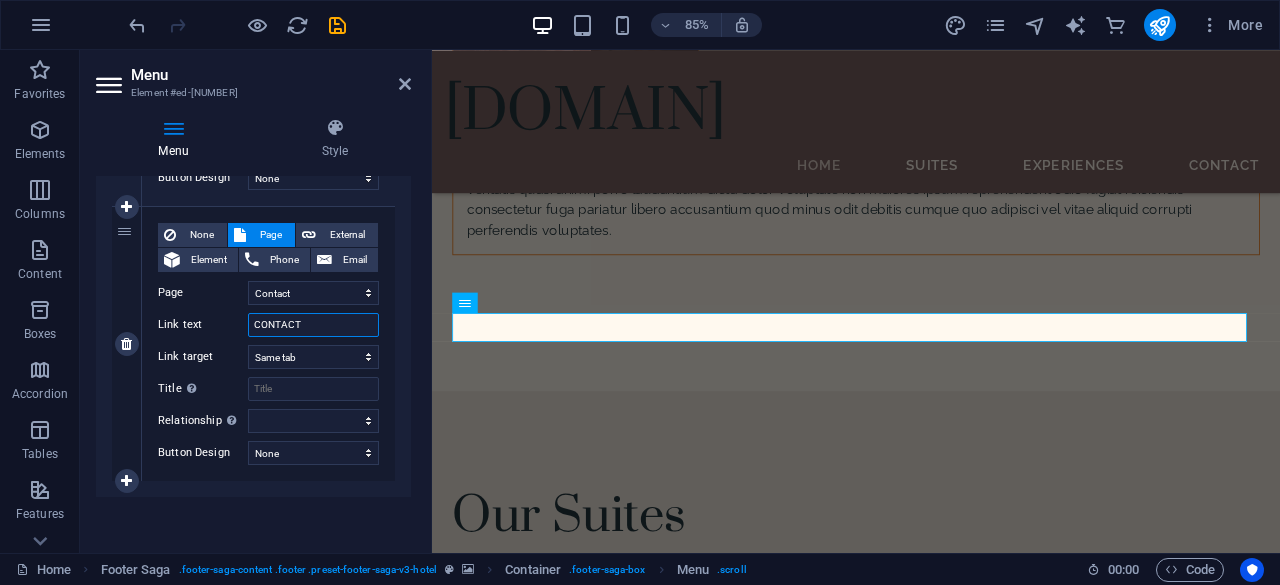 click on "CONTACT" at bounding box center (313, 325) 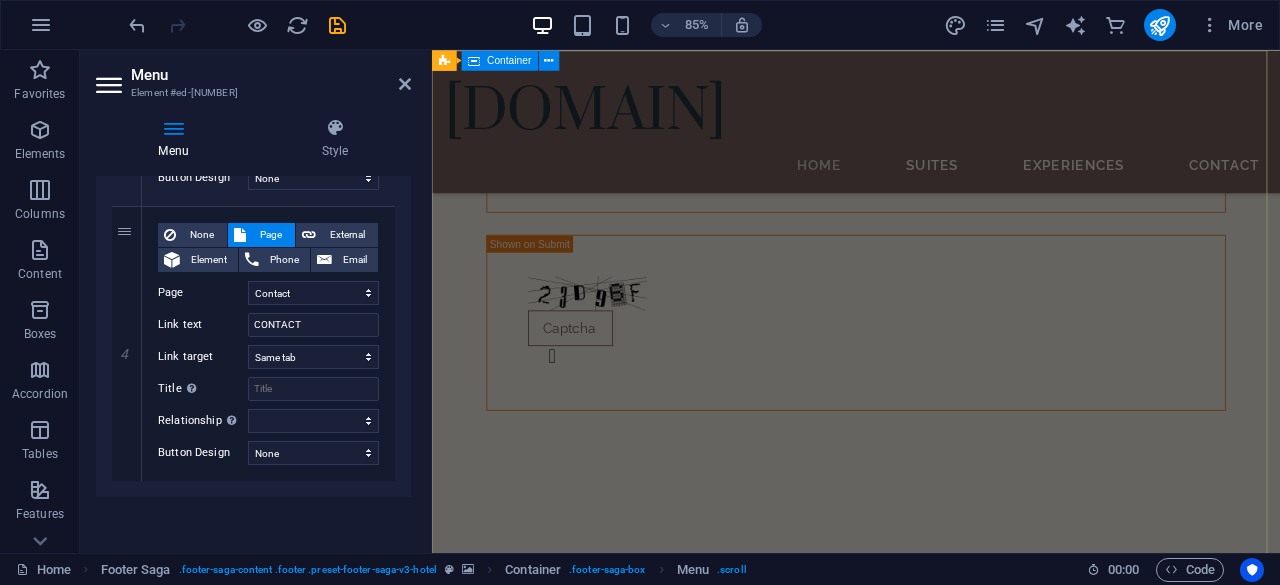 scroll, scrollTop: 0, scrollLeft: 0, axis: both 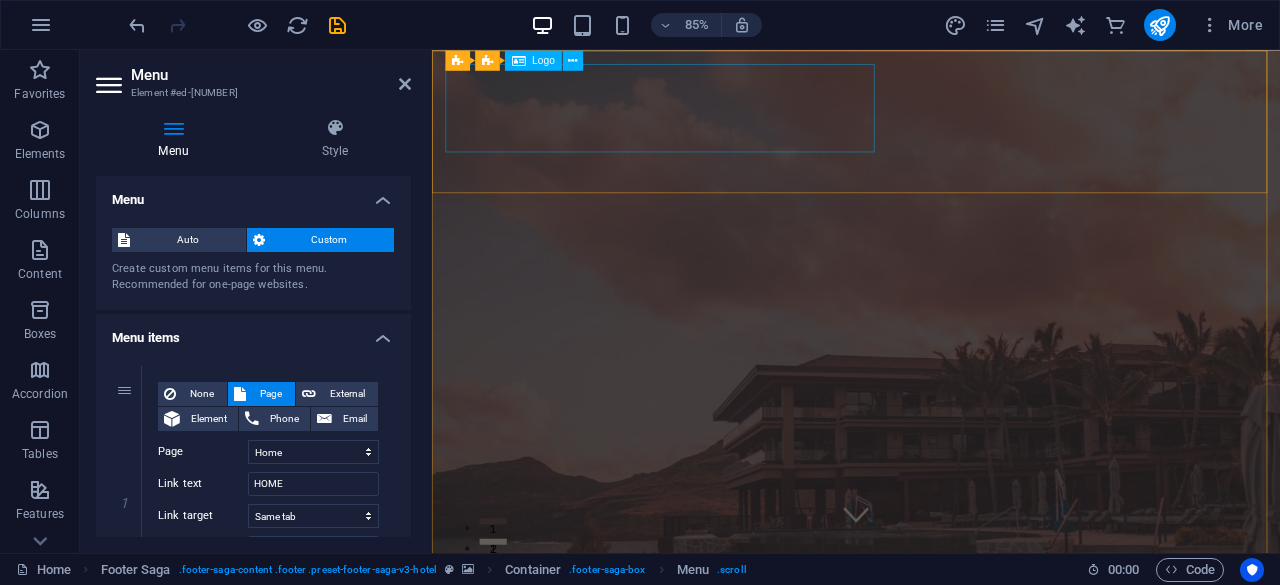 click on "[DOMAIN]" at bounding box center (931, 1089) 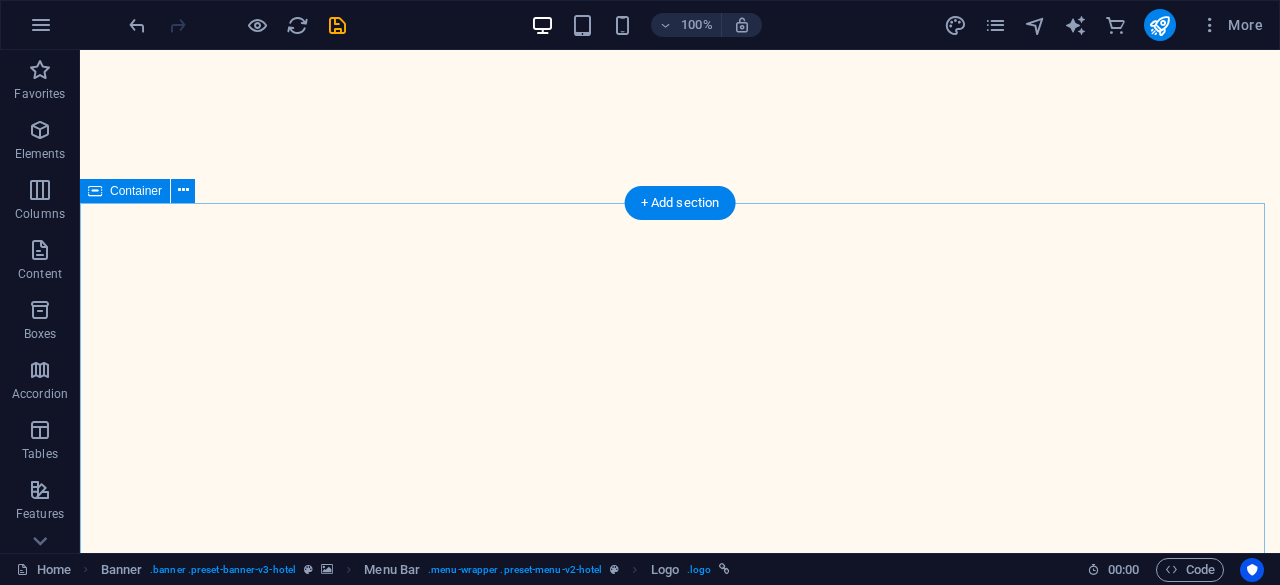 scroll, scrollTop: 0, scrollLeft: 0, axis: both 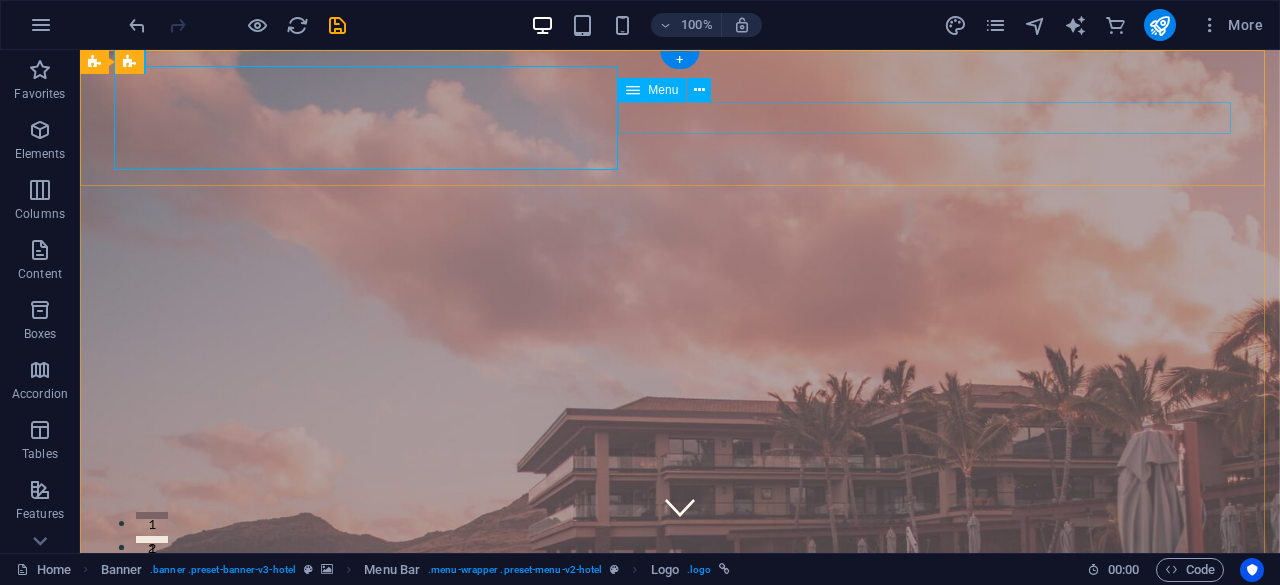 click on "Home Suites Experiences Contact" at bounding box center (680, 1125) 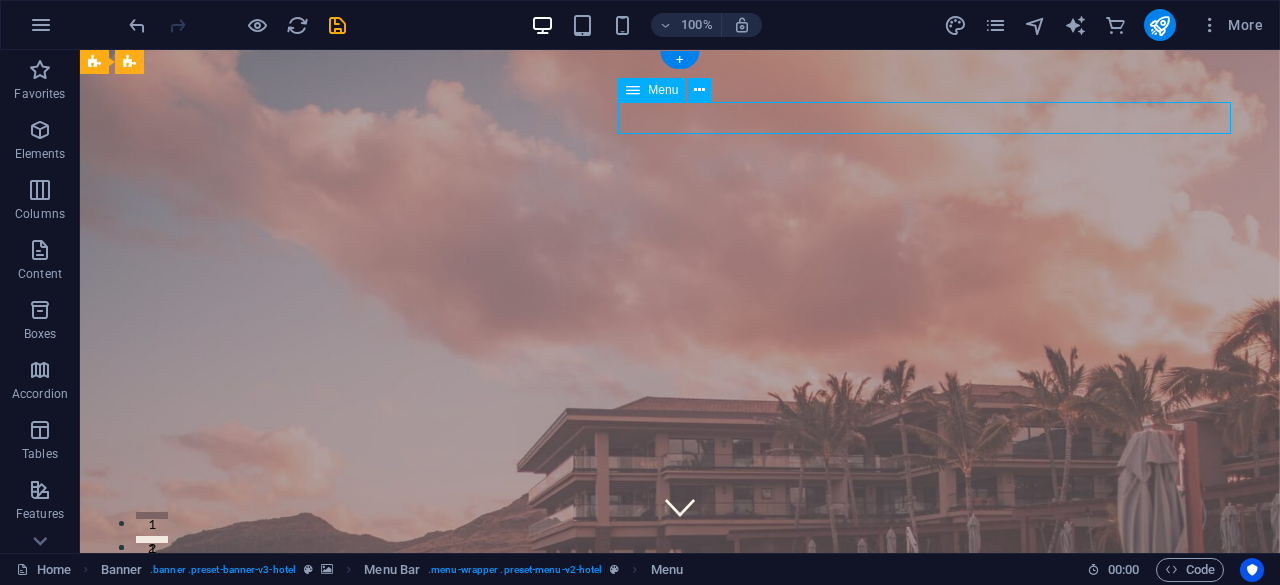 click on "Home Suites Experiences Contact" at bounding box center [680, 1125] 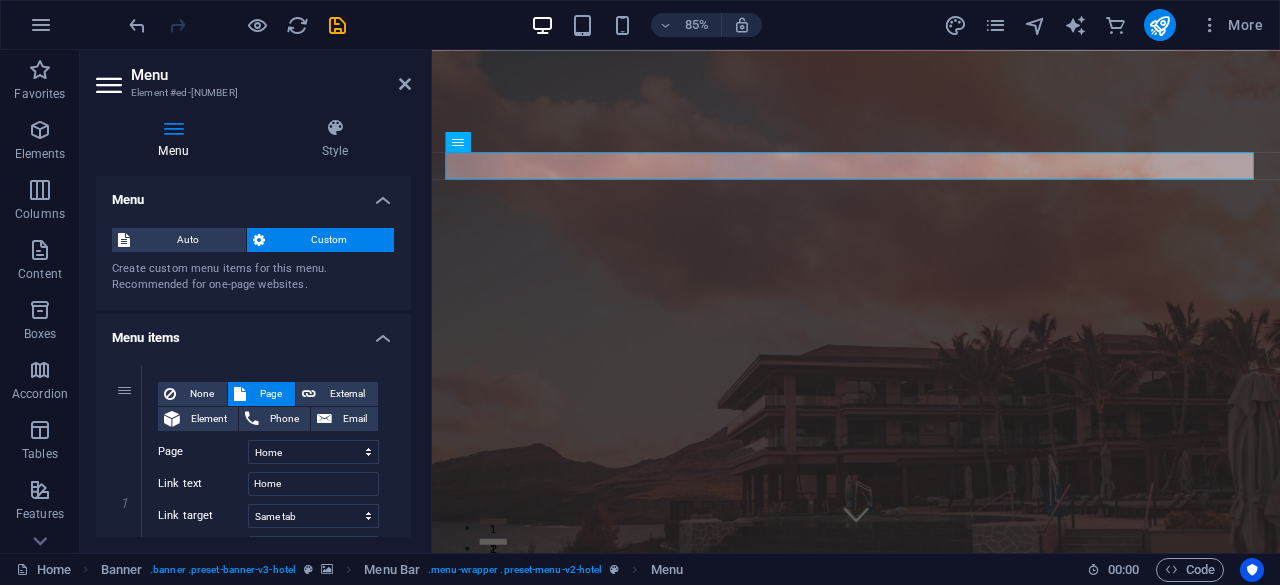 drag, startPoint x: 405, startPoint y: 232, endPoint x: 420, endPoint y: 280, distance: 50.289165 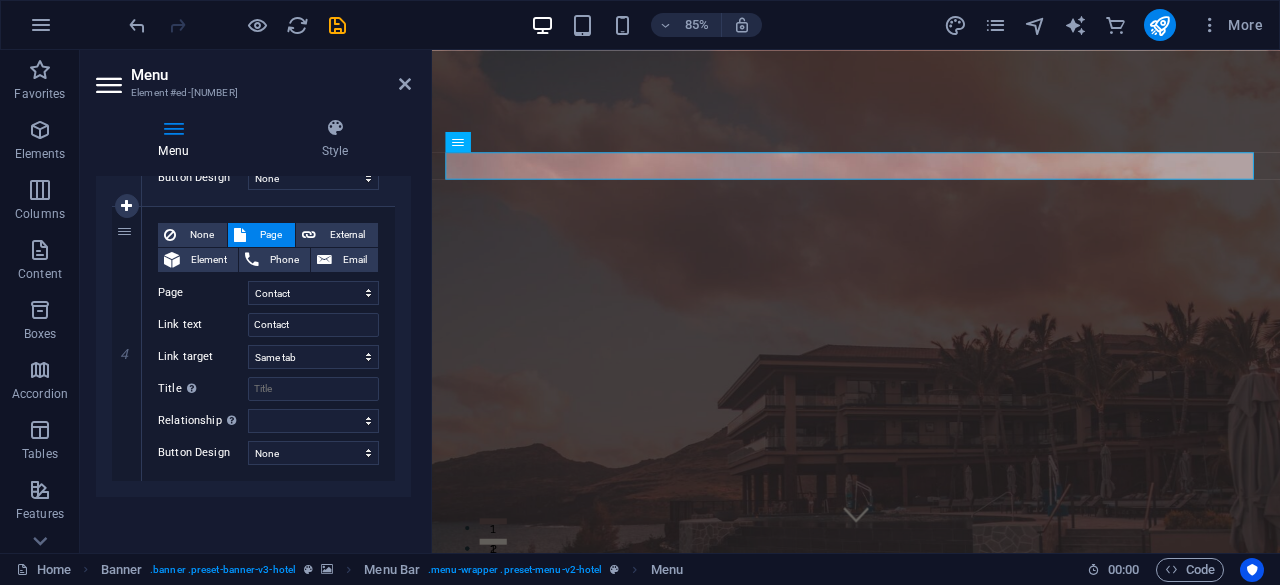 scroll, scrollTop: 0, scrollLeft: 0, axis: both 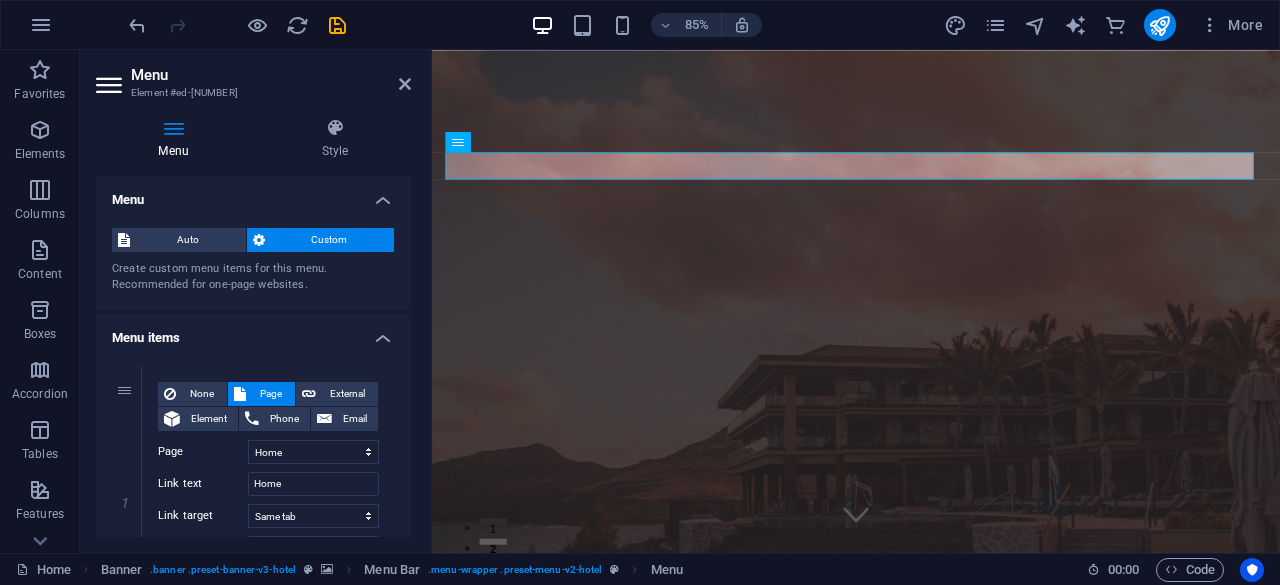 drag, startPoint x: 405, startPoint y: 262, endPoint x: 410, endPoint y: 301, distance: 39.319206 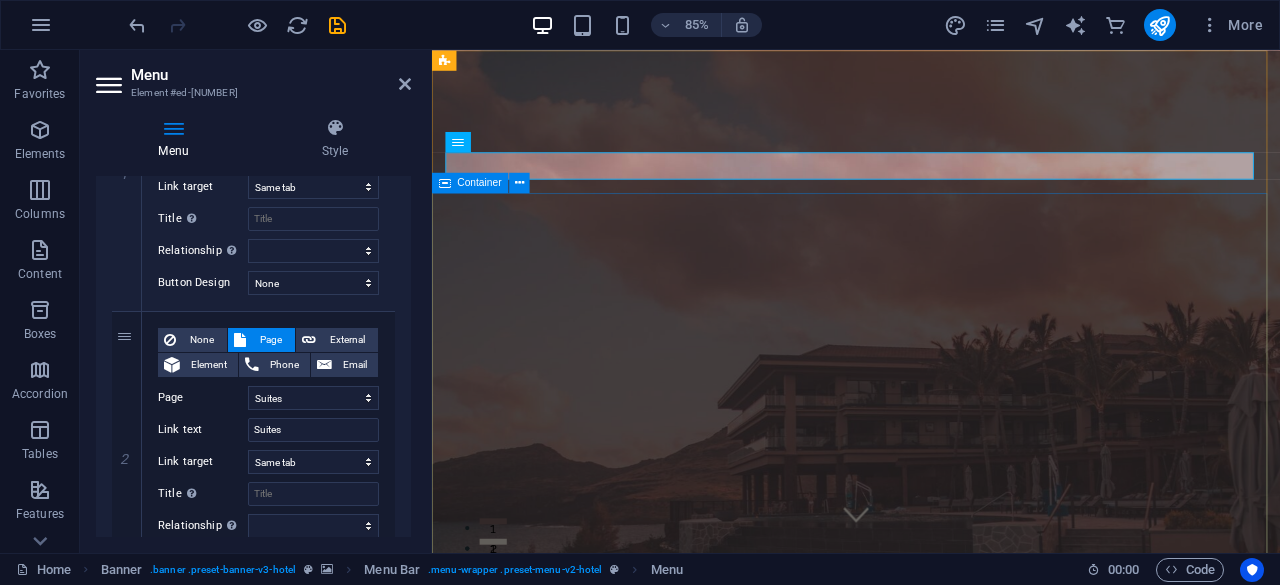 scroll, scrollTop: 347, scrollLeft: 0, axis: vertical 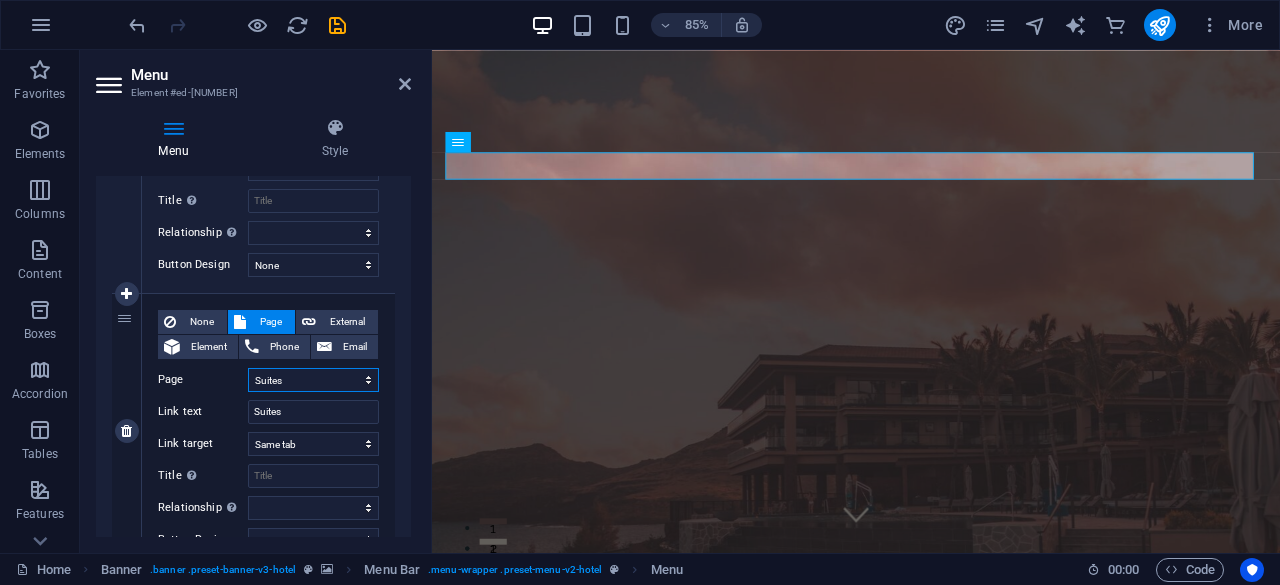 click on "Home Suites Experiences Contact Legal Notice Privacy" at bounding box center [313, 380] 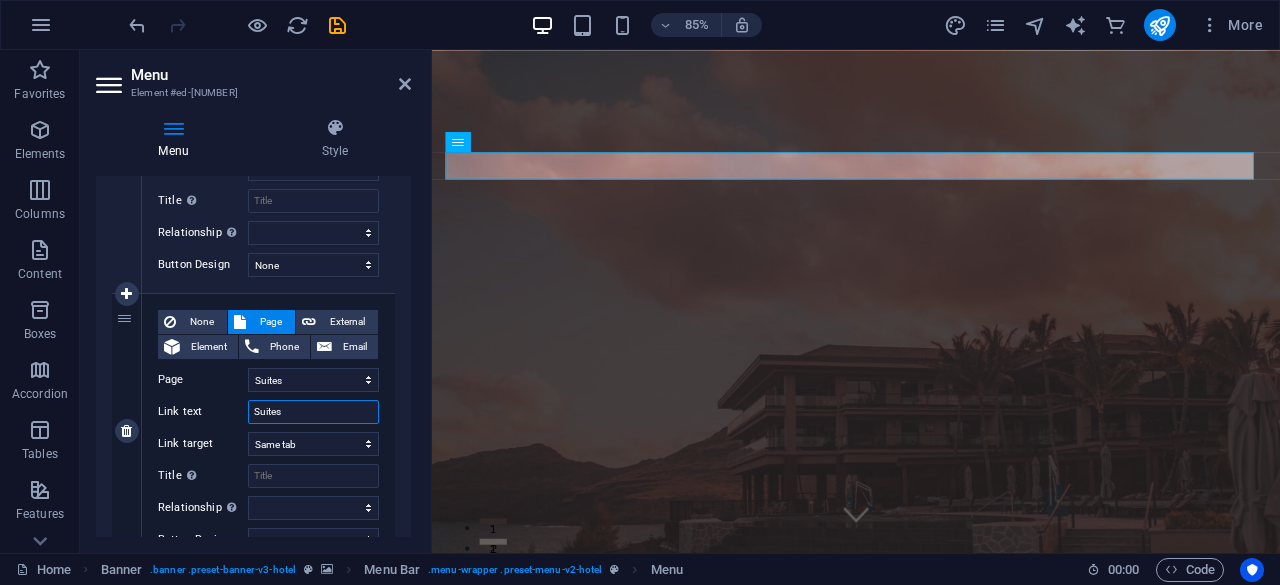 click on "Suites" at bounding box center [313, 412] 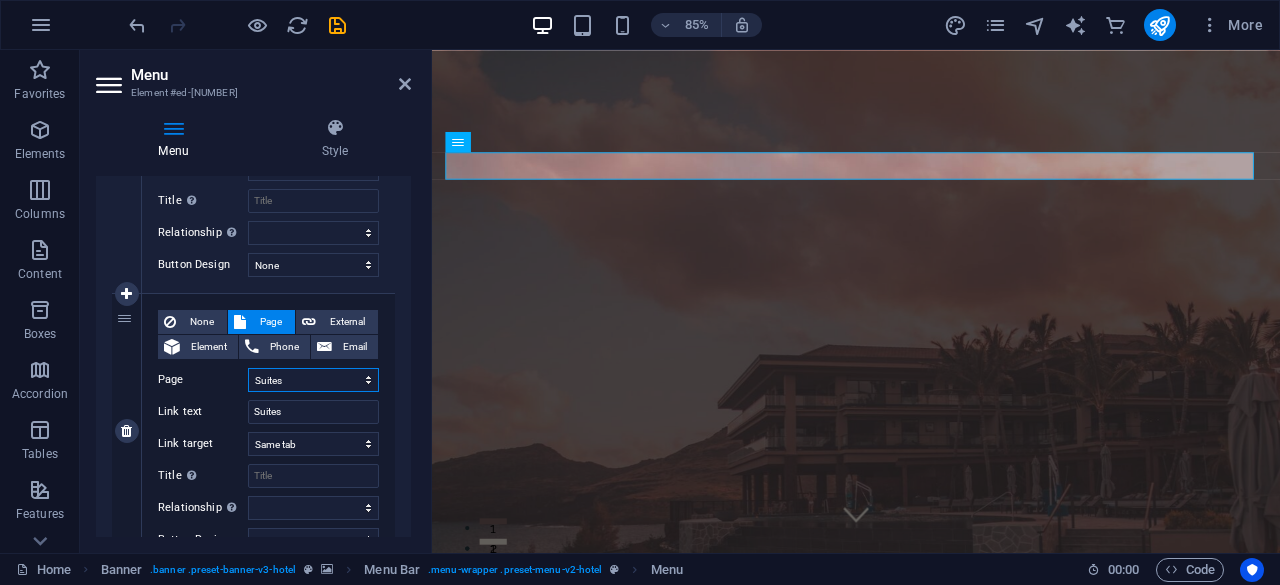 click on "Home Suites Experiences Contact Legal Notice Privacy" at bounding box center [313, 380] 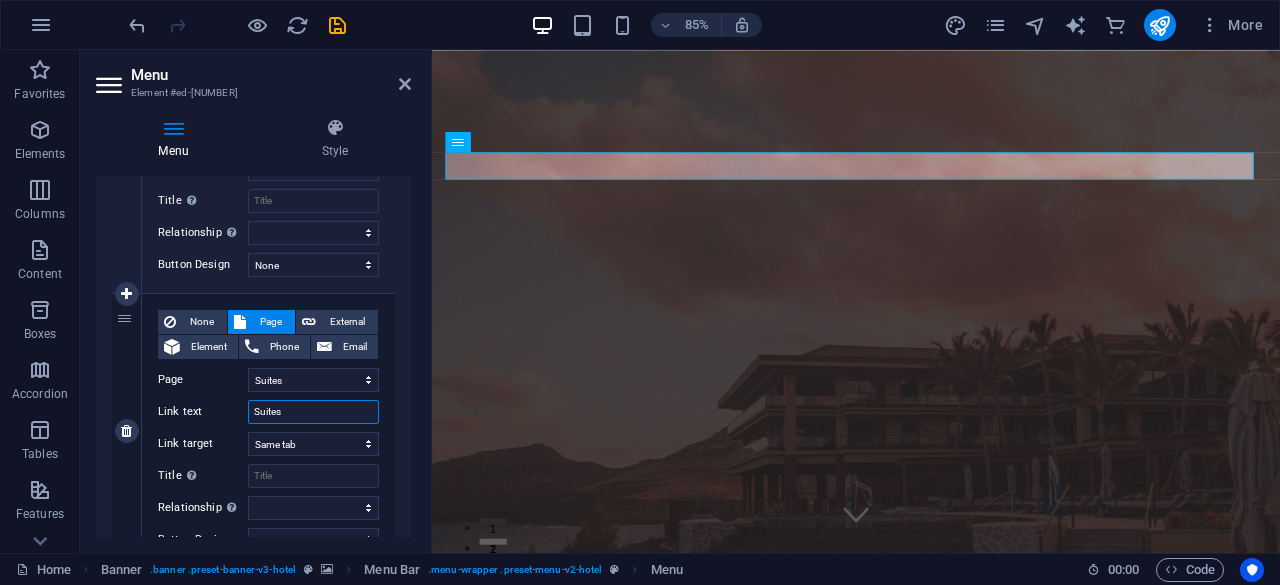click on "Suites" at bounding box center (313, 412) 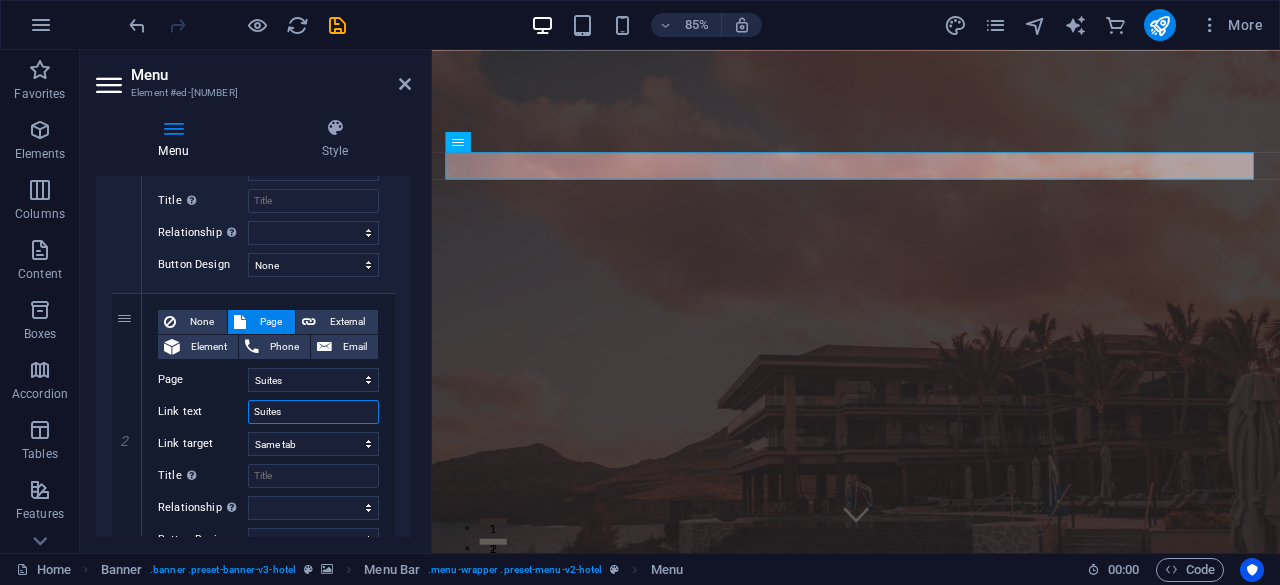 type 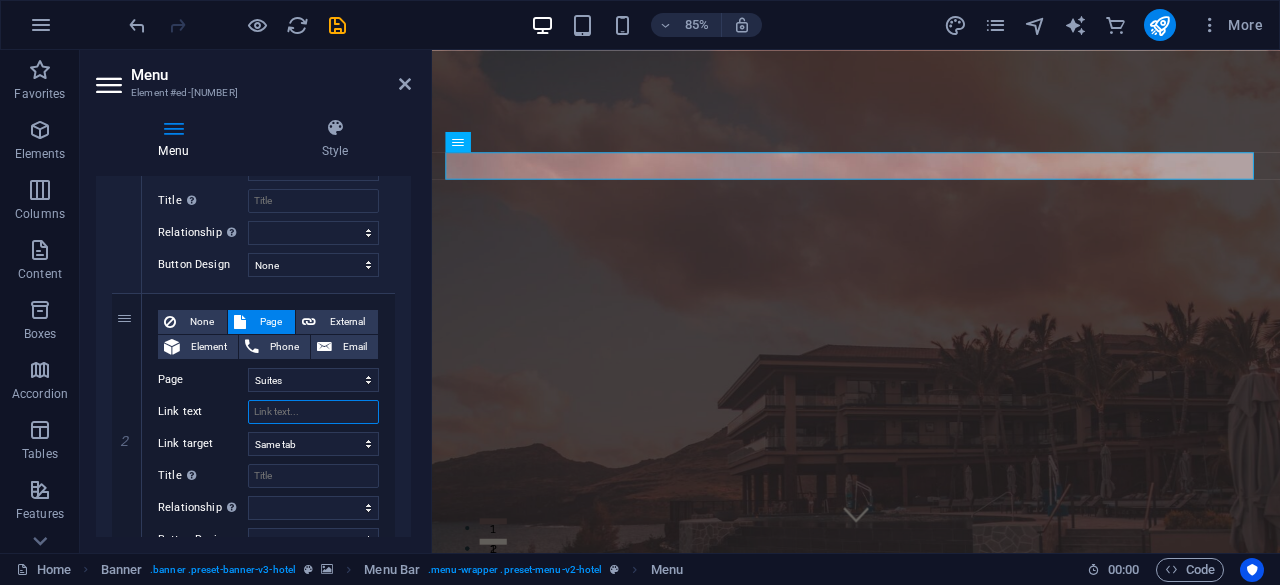 select 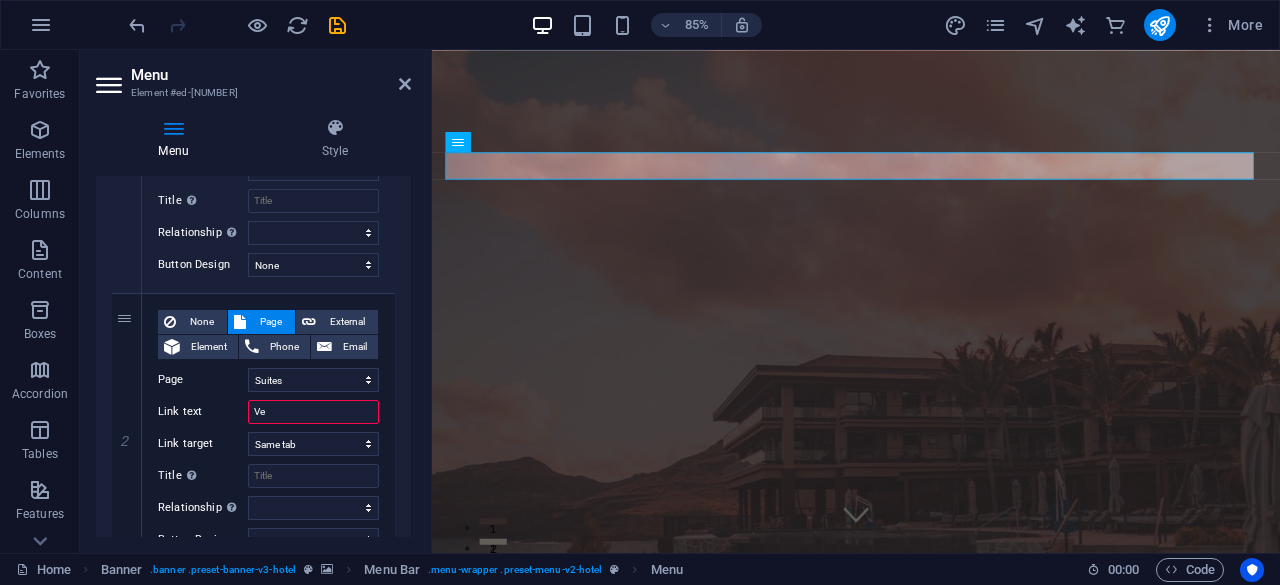 type on "Ver" 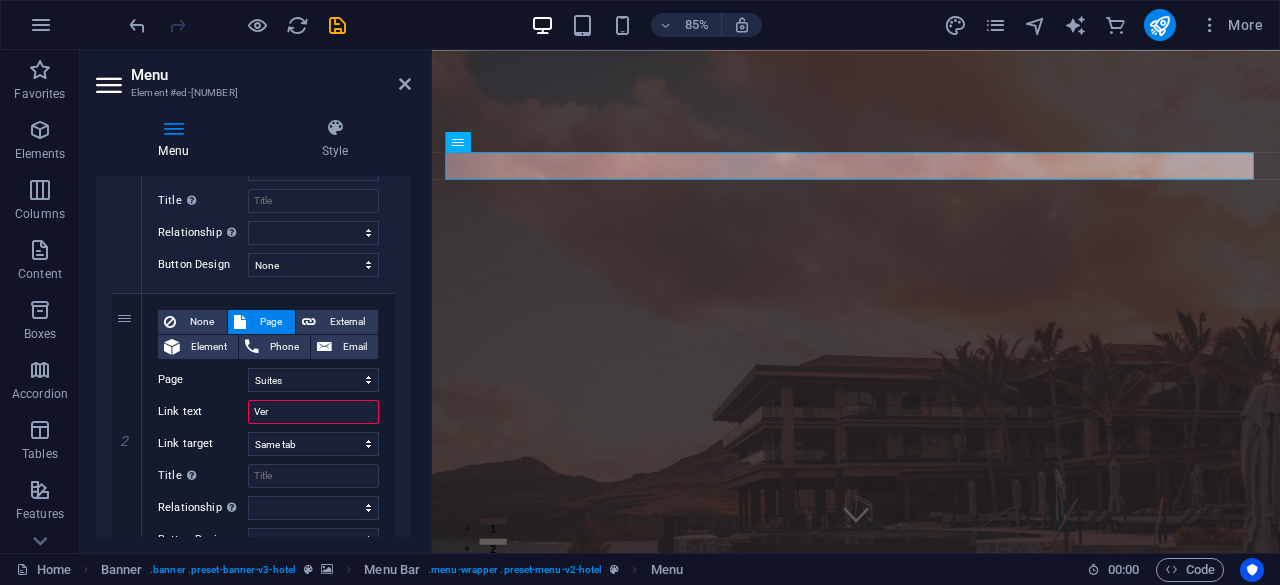 select 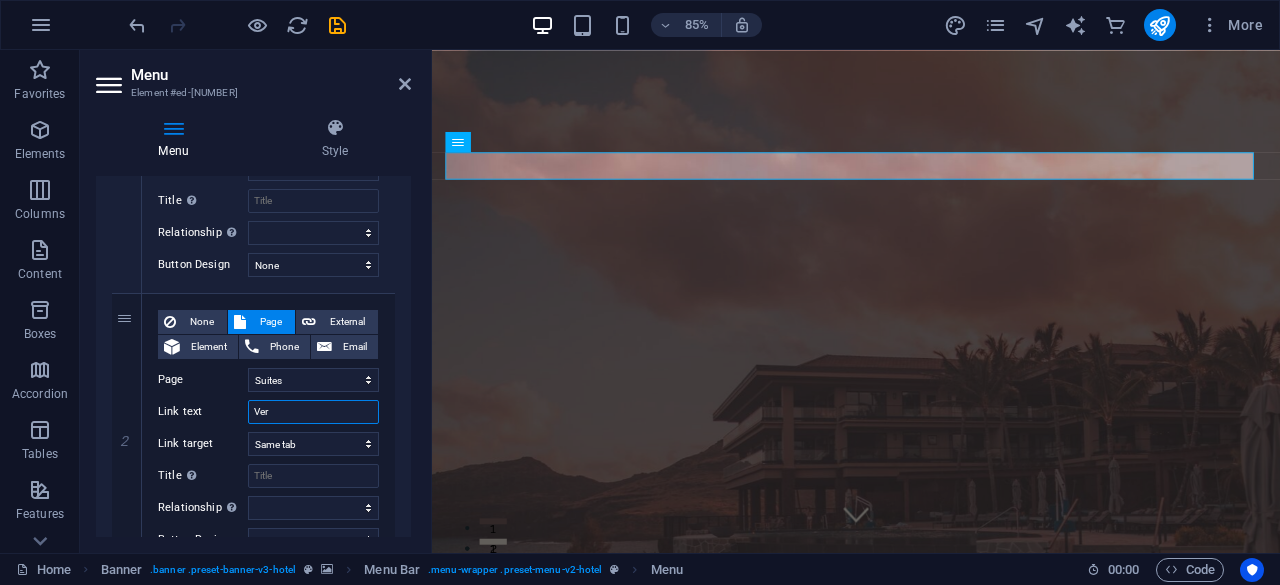 type on "Veri" 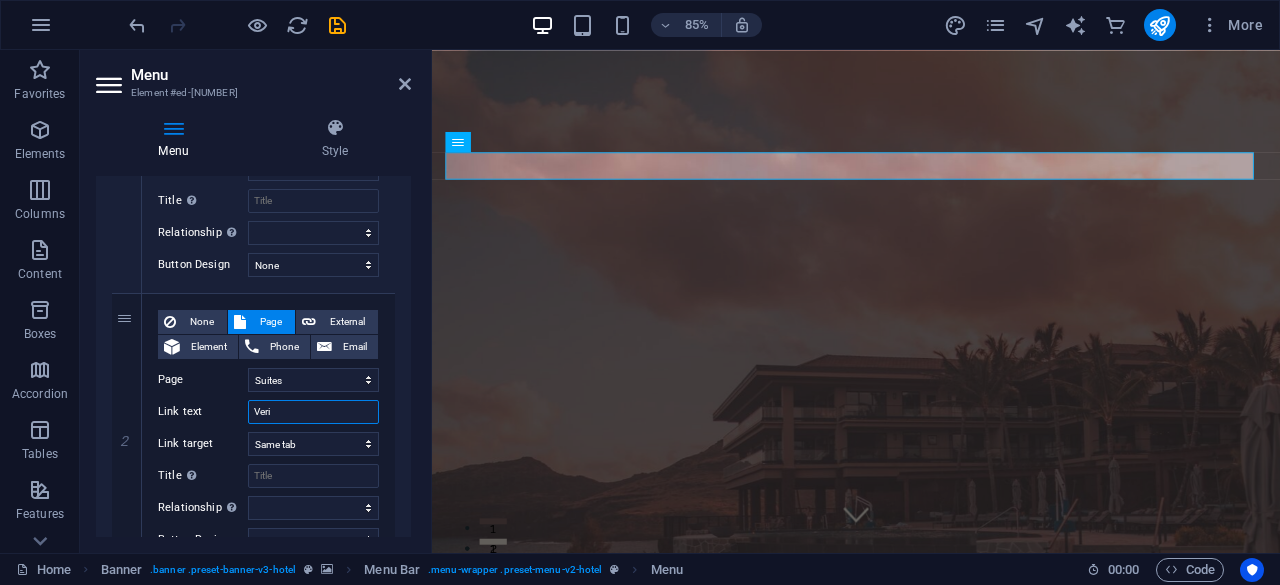 select 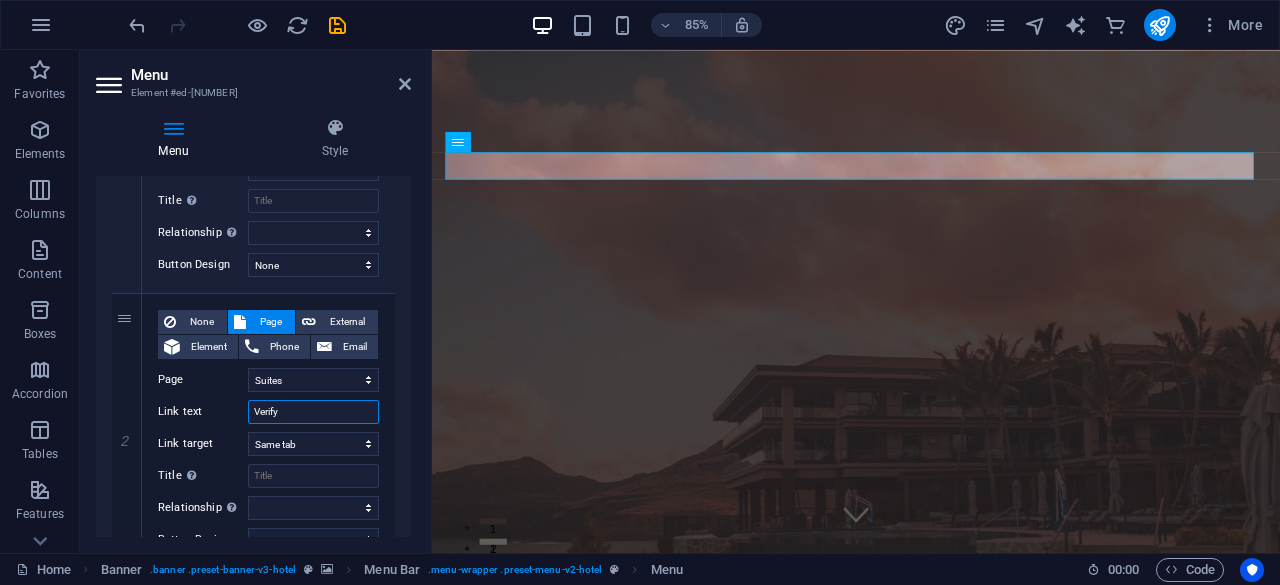 type on "Verify" 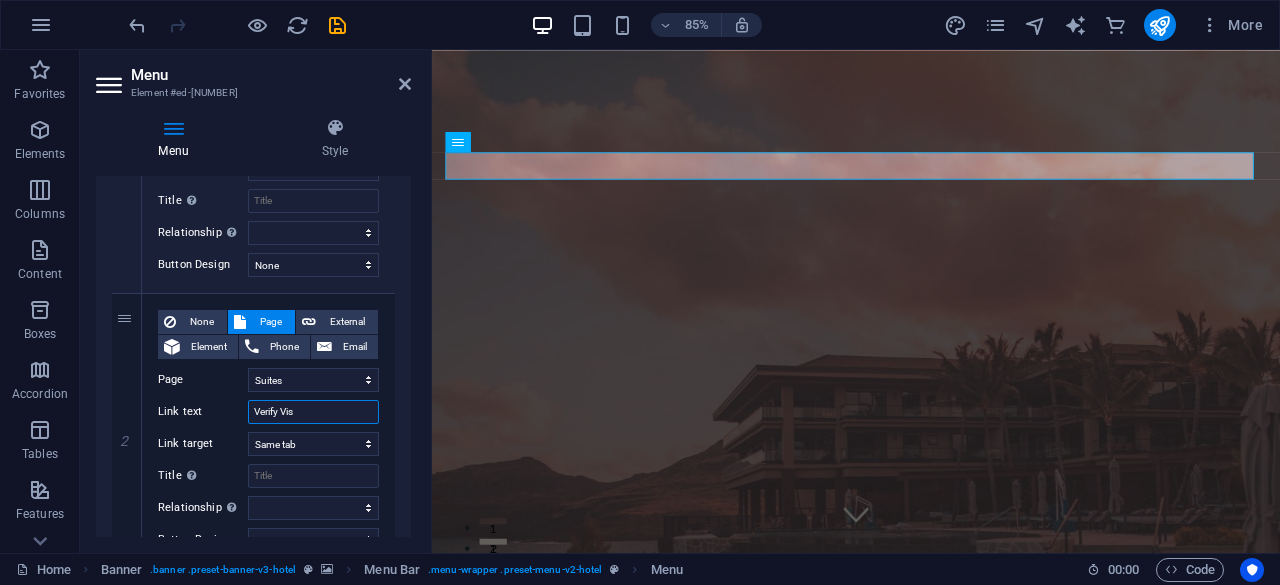 type on "Verify Visa" 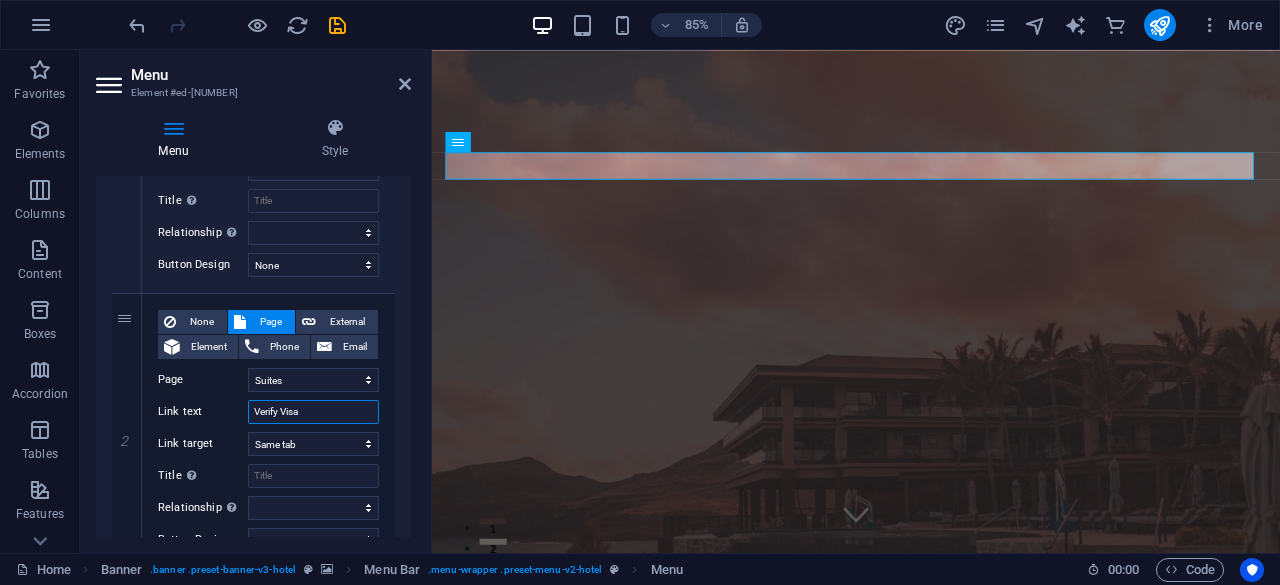 select 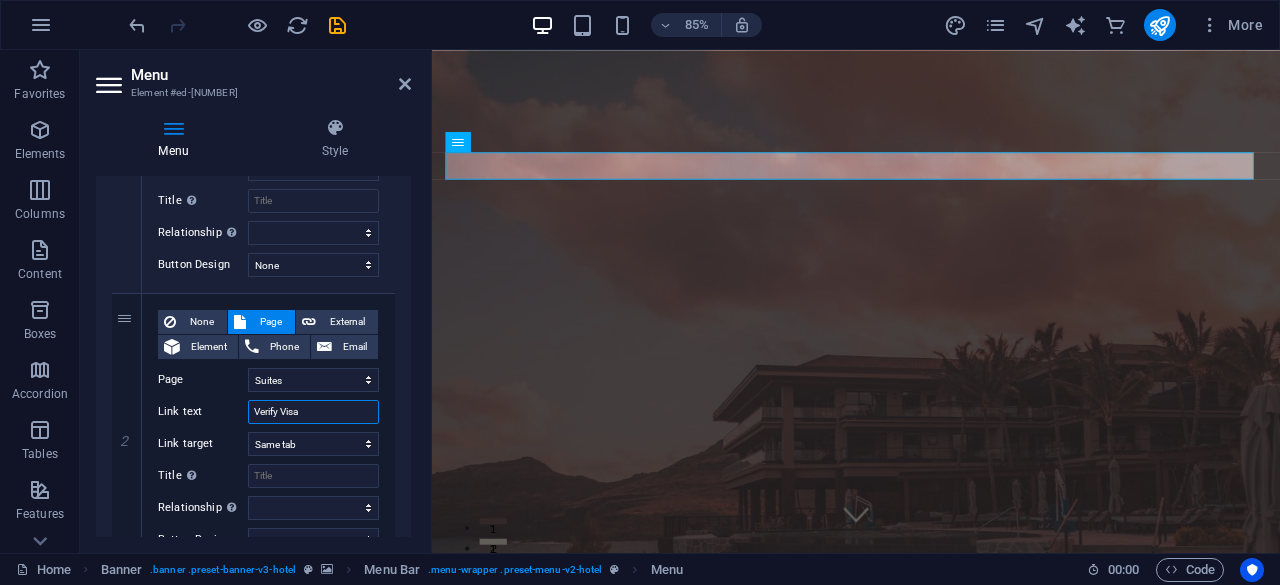 type on "Verify Visa" 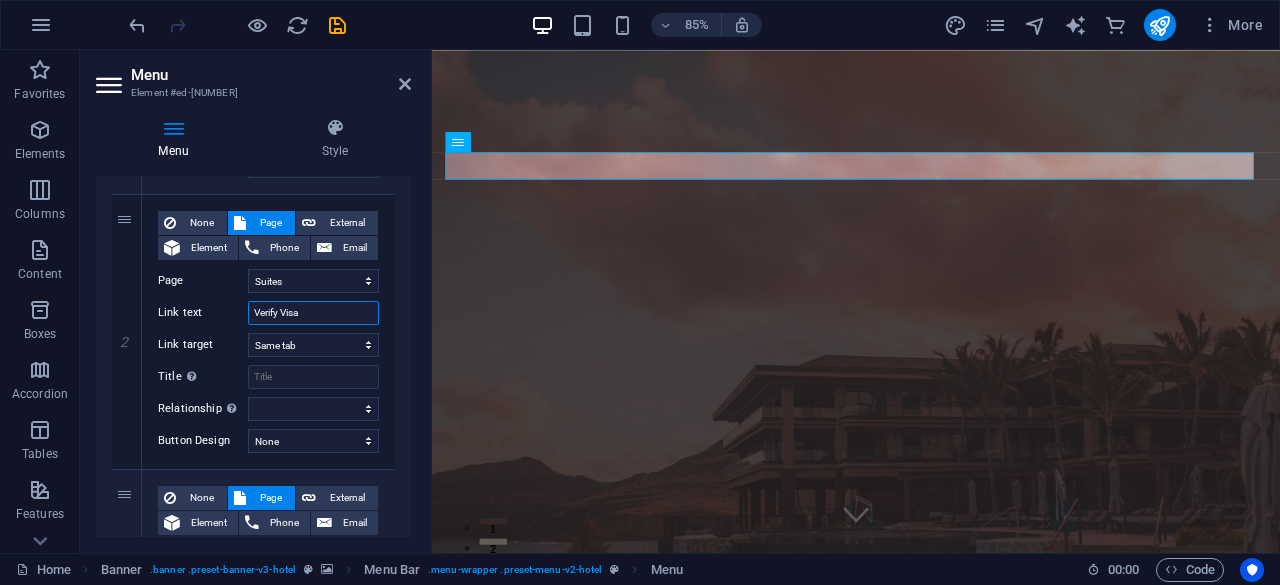 scroll, scrollTop: 450, scrollLeft: 0, axis: vertical 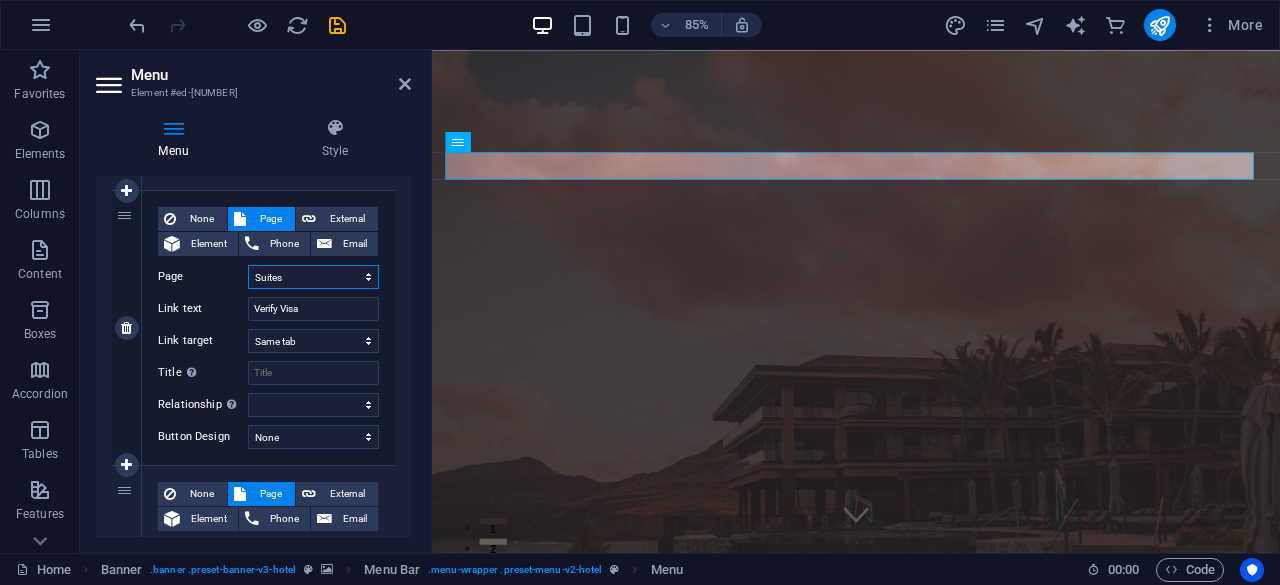click on "Home Suites Experiences Contact Legal Notice Privacy" at bounding box center [313, 277] 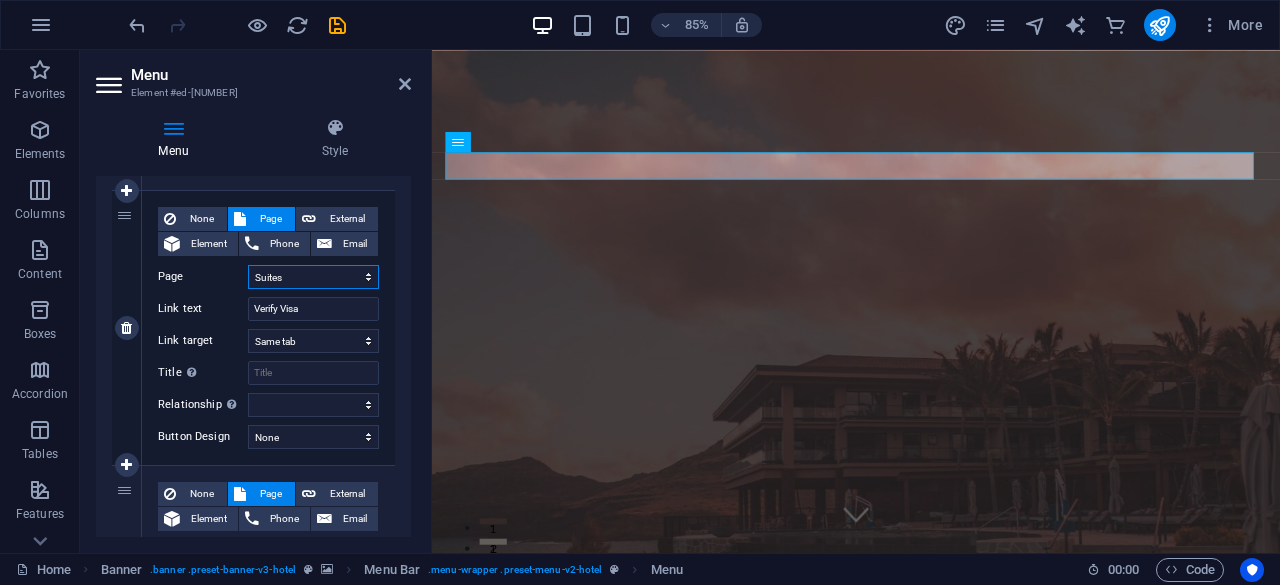select on "0" 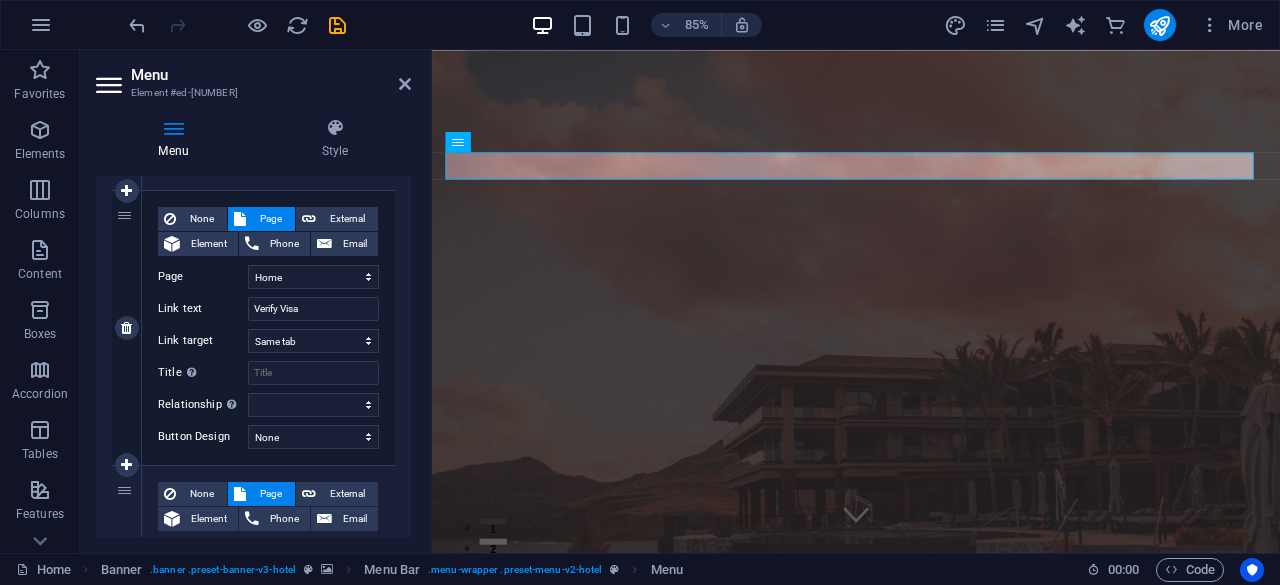 select 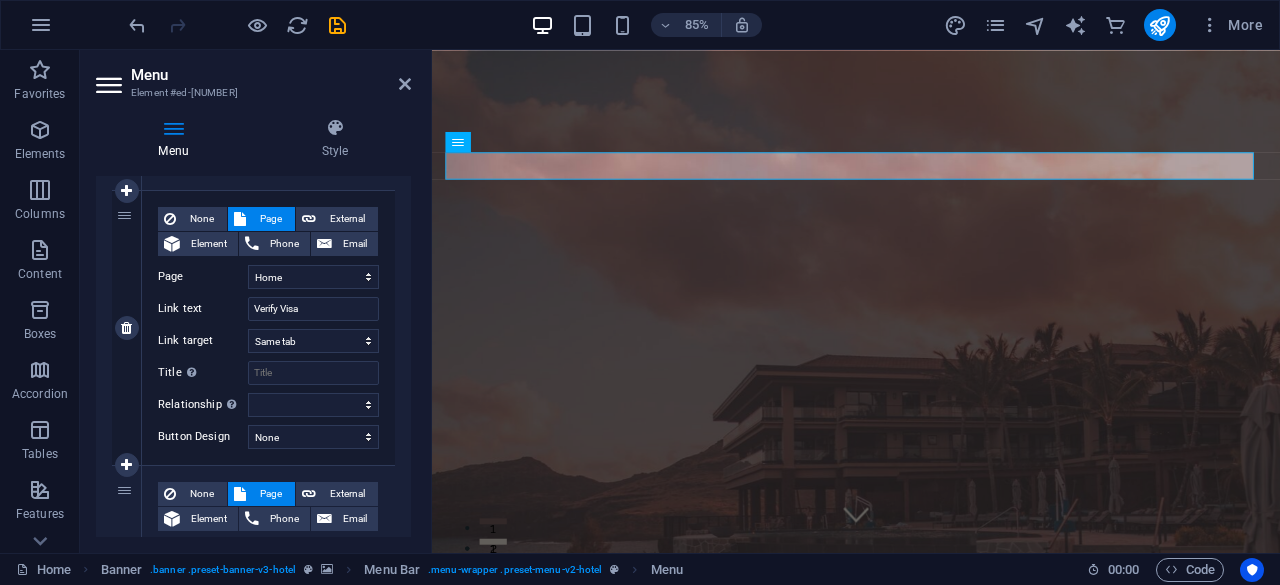click on "Page" at bounding box center (203, 277) 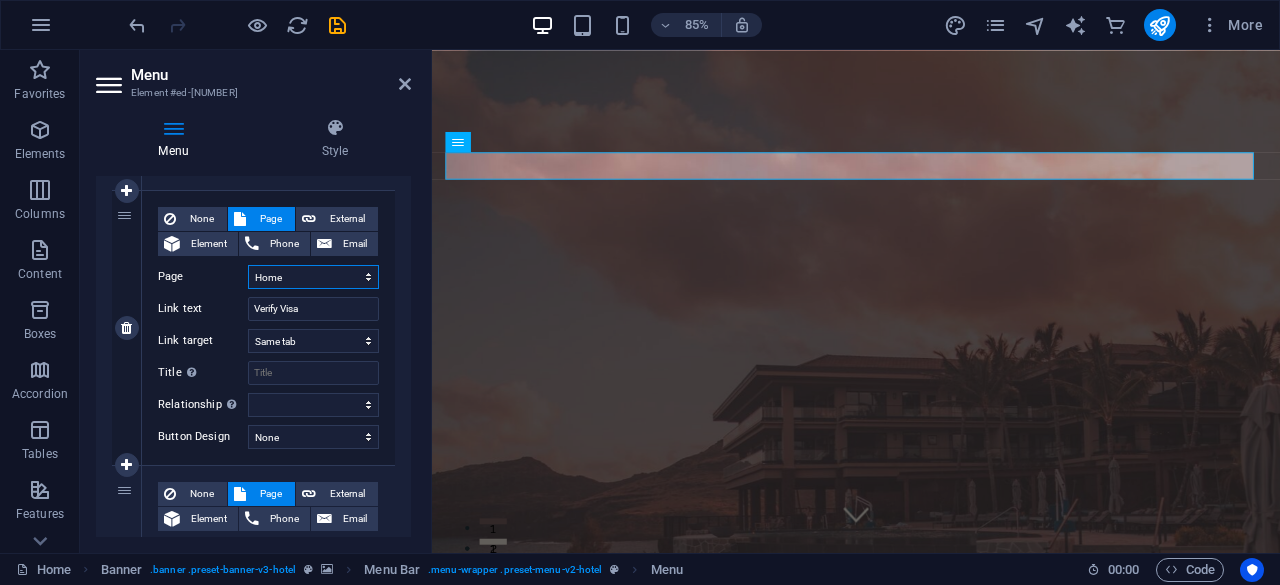 click on "Home Suites Experiences Contact Legal Notice Privacy" at bounding box center (313, 277) 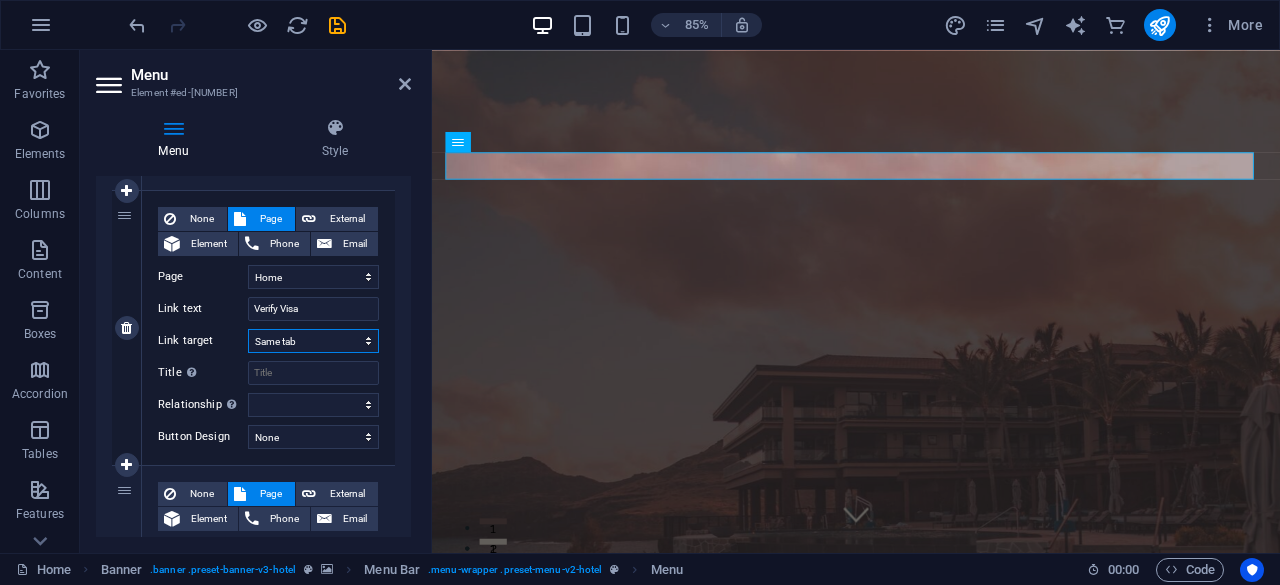 click on "New tab Same tab Overlay" at bounding box center [313, 341] 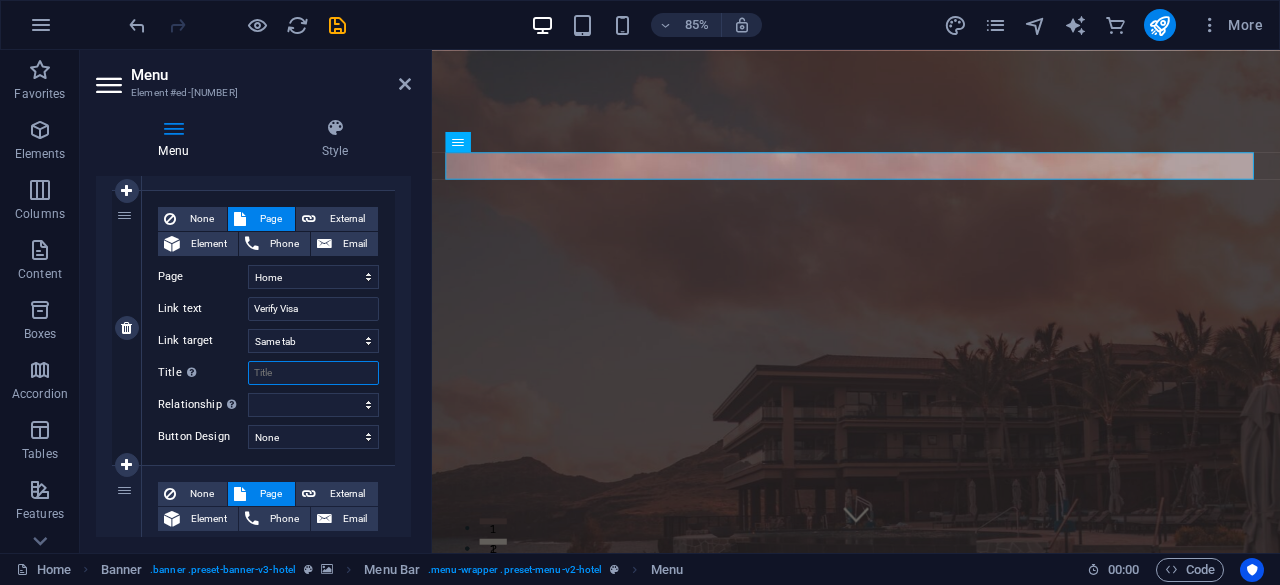 click on "Title Additional link description, should not be the same as the link text. The title is most often shown as a tooltip text when the mouse moves over the element. Leave empty if uncertain." at bounding box center [313, 373] 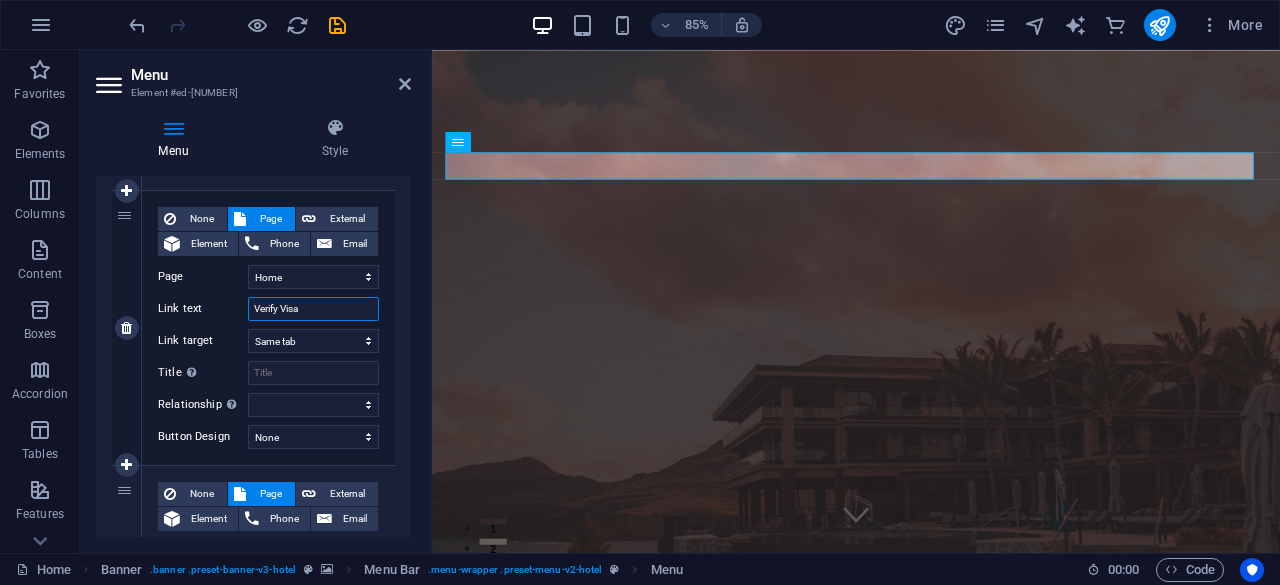 click on "Verify Visa" at bounding box center (313, 309) 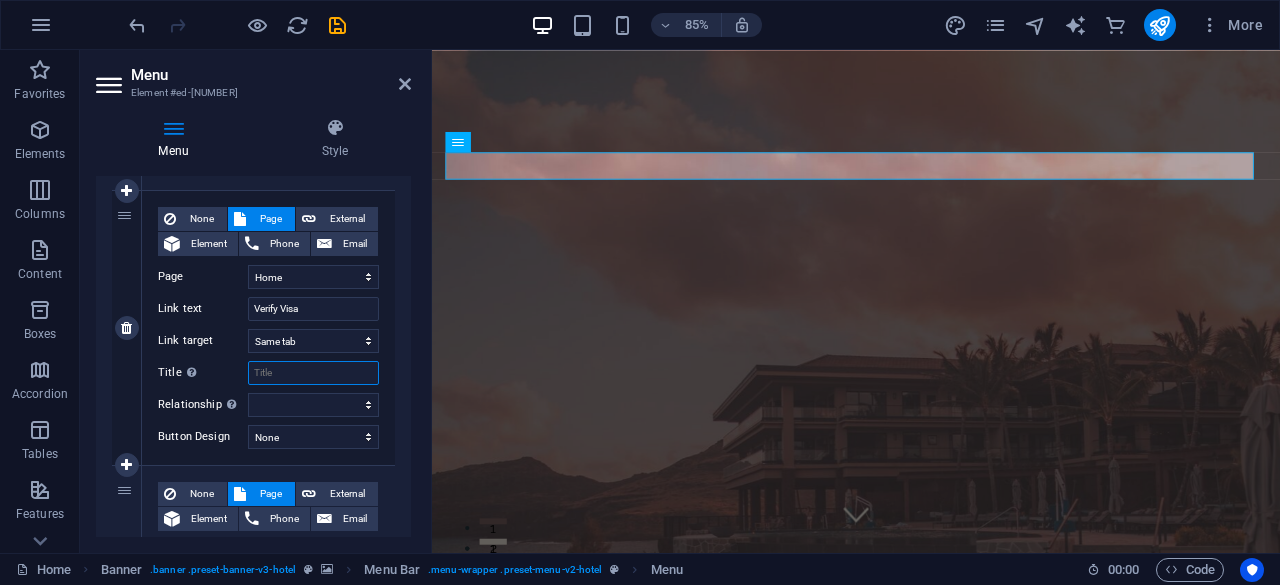click on "Title Additional link description, should not be the same as the link text. The title is most often shown as a tooltip text when the mouse moves over the element. Leave empty if uncertain." at bounding box center (313, 373) 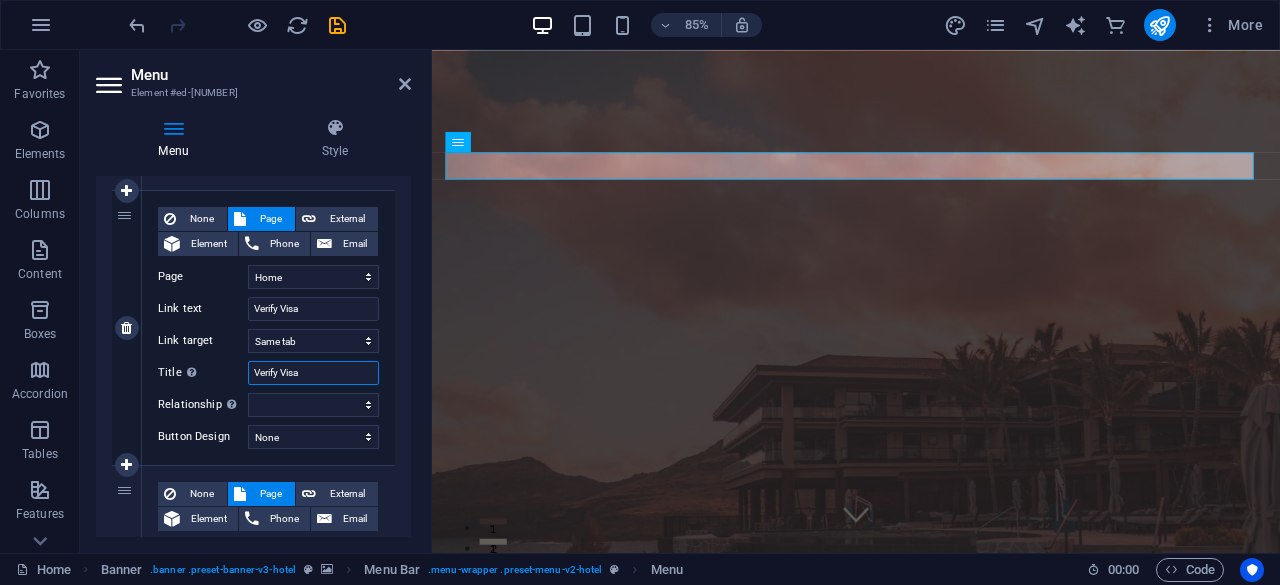 select 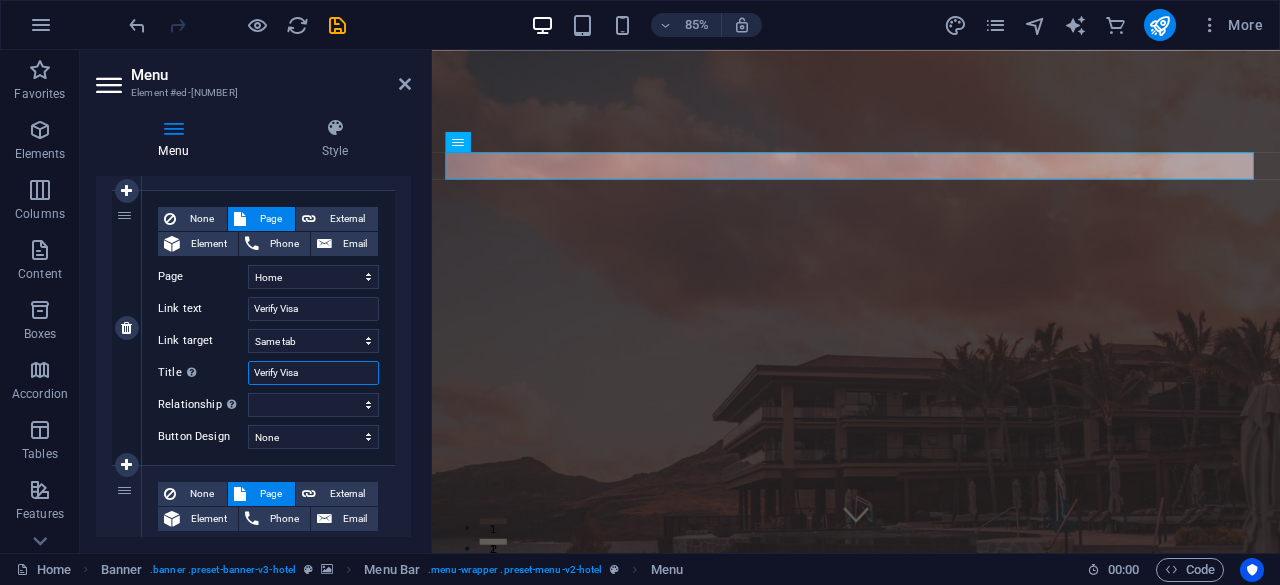 select 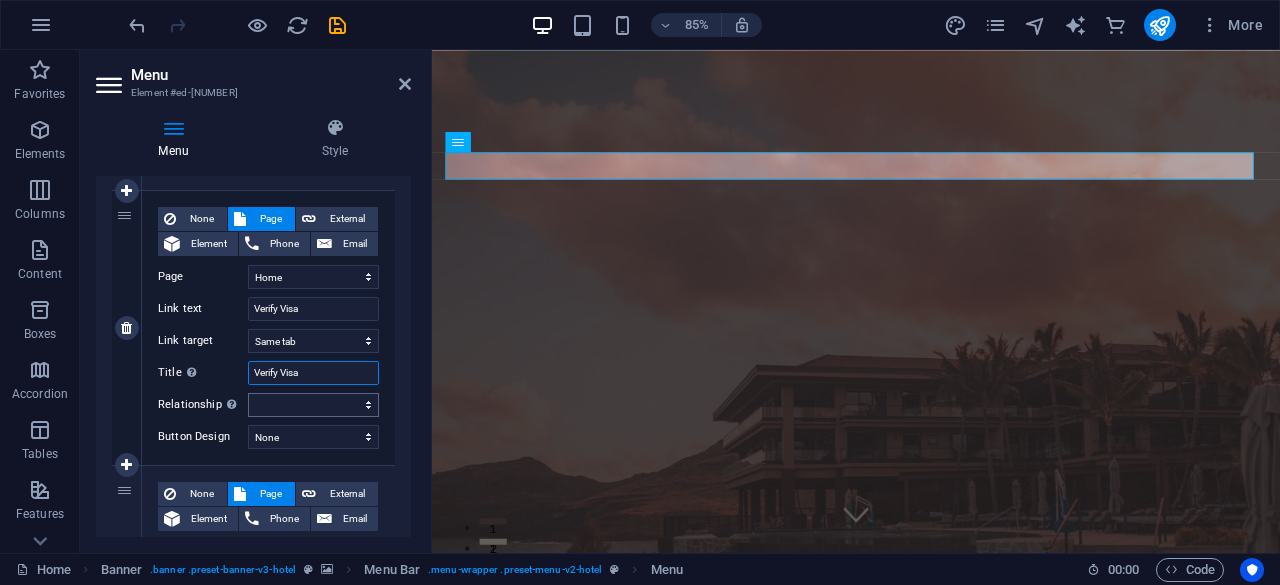 type on "Verify Visa" 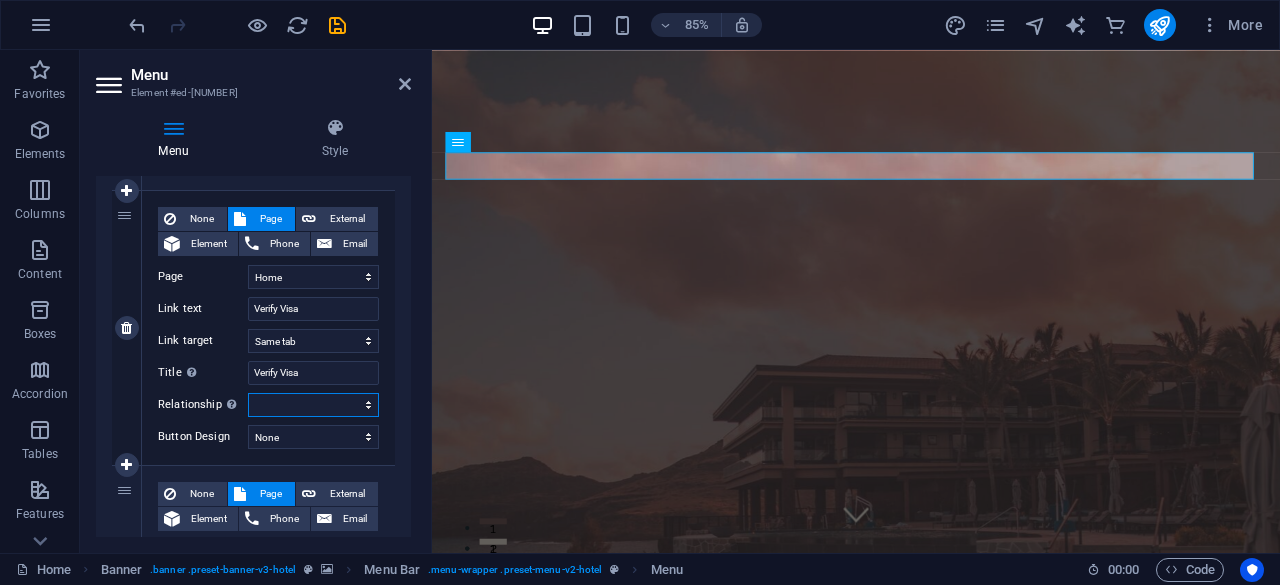 click on "alternate author bookmark external help license next nofollow noreferrer noopener prev search tag" at bounding box center (313, 405) 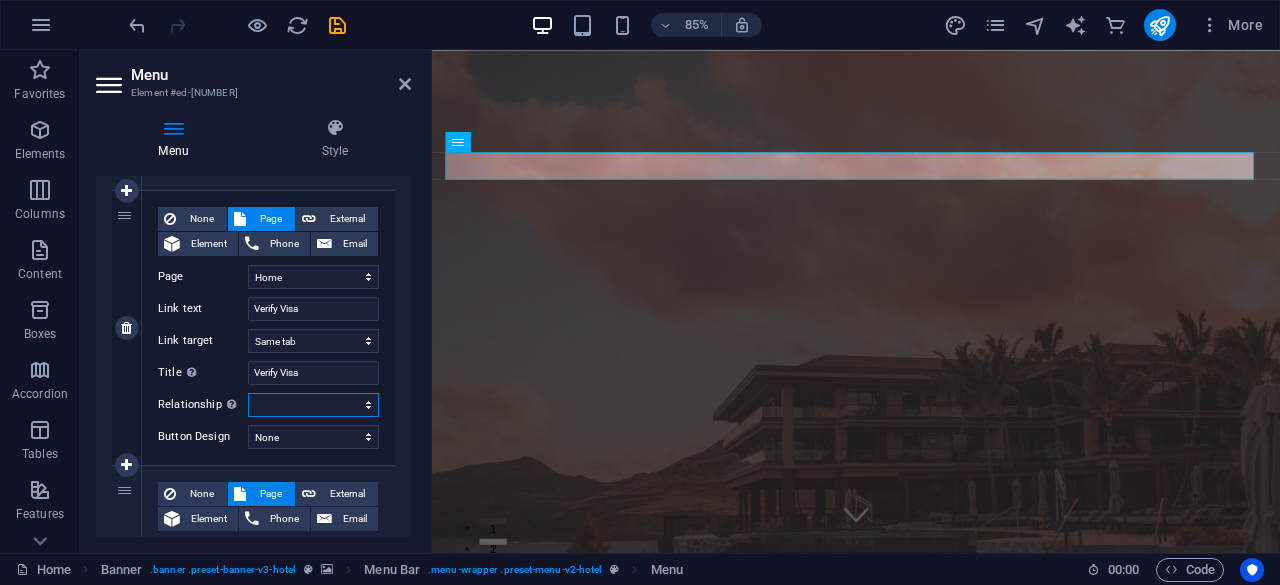 click on "alternate author bookmark external help license next nofollow noreferrer noopener prev search tag" at bounding box center (313, 405) 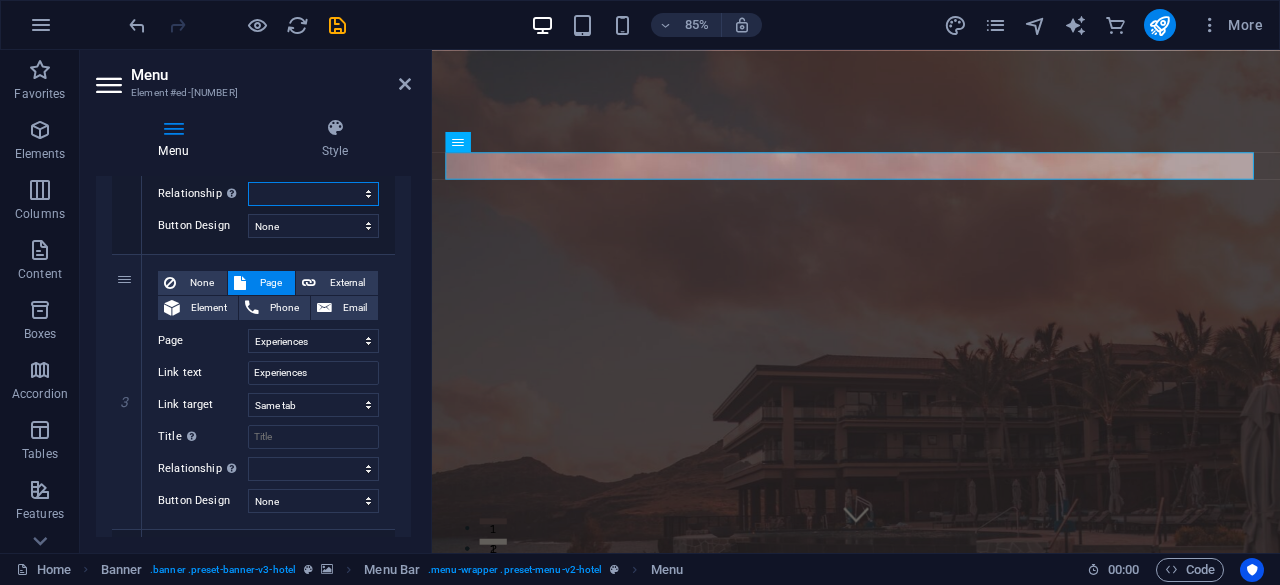 scroll, scrollTop: 664, scrollLeft: 0, axis: vertical 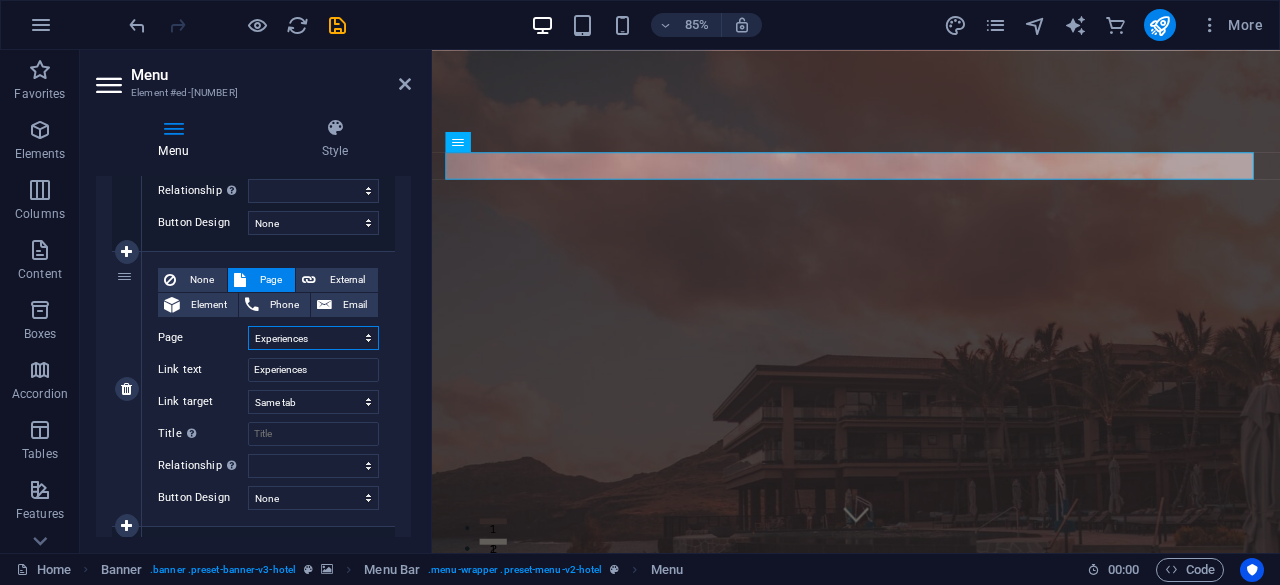 click on "Home Suites Experiences Contact Legal Notice Privacy" at bounding box center (313, 338) 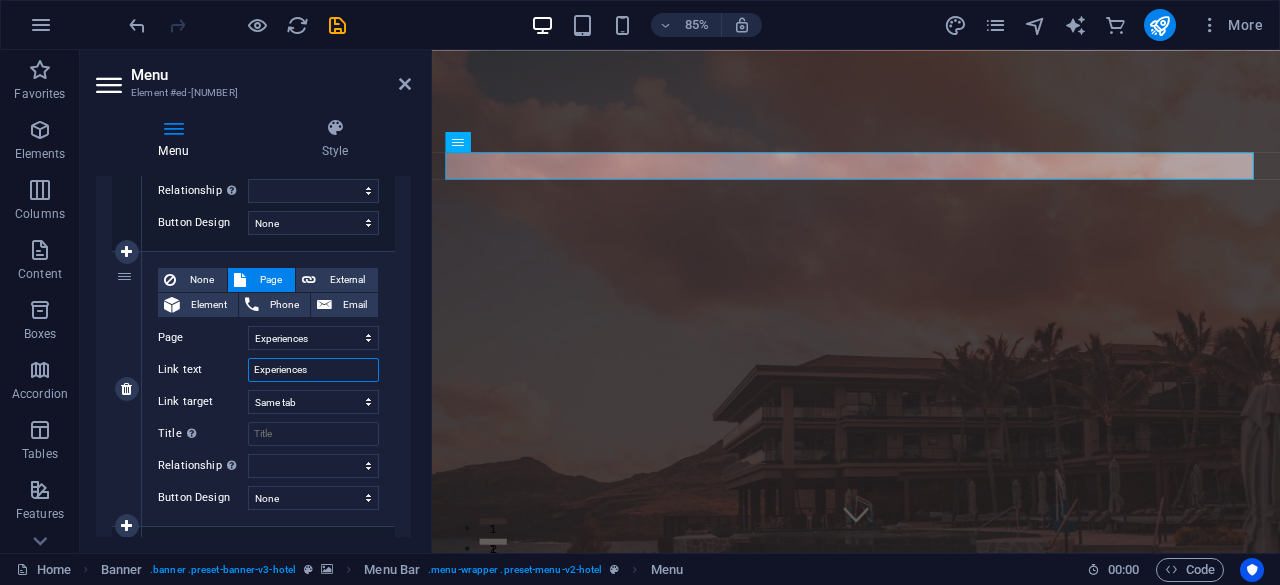 click on "Experiences" at bounding box center [313, 370] 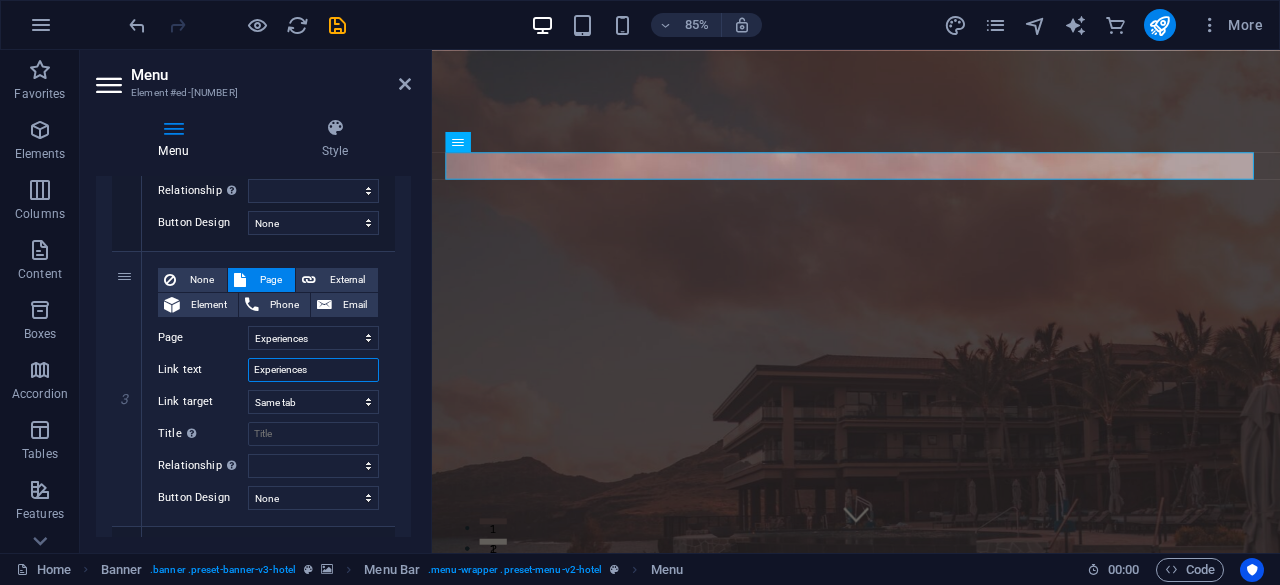 type 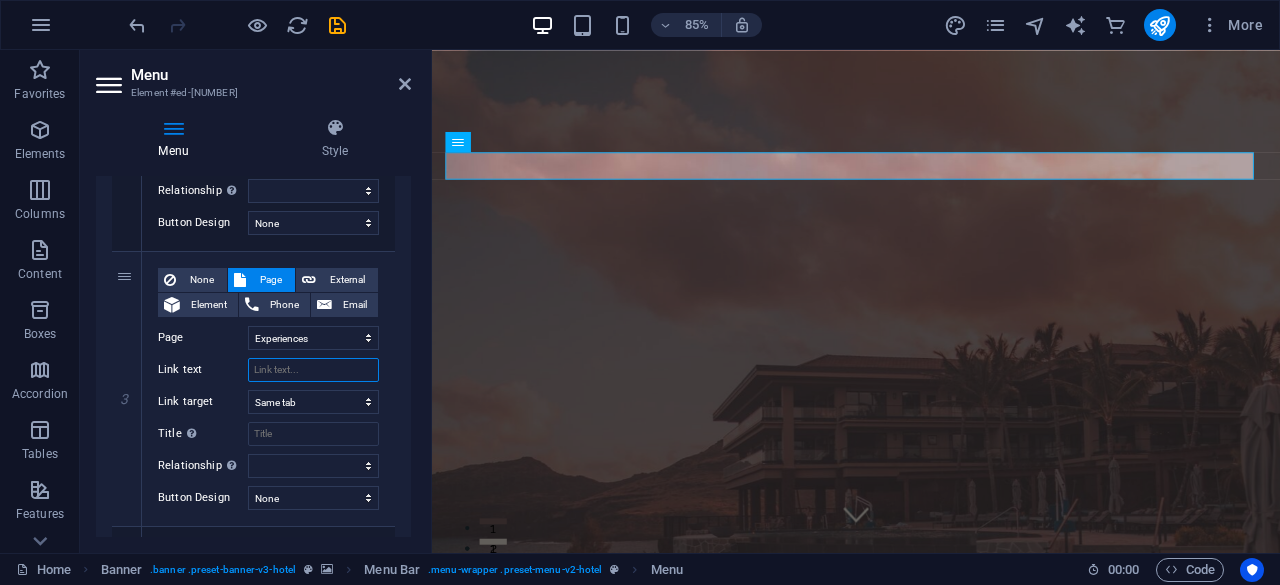 select 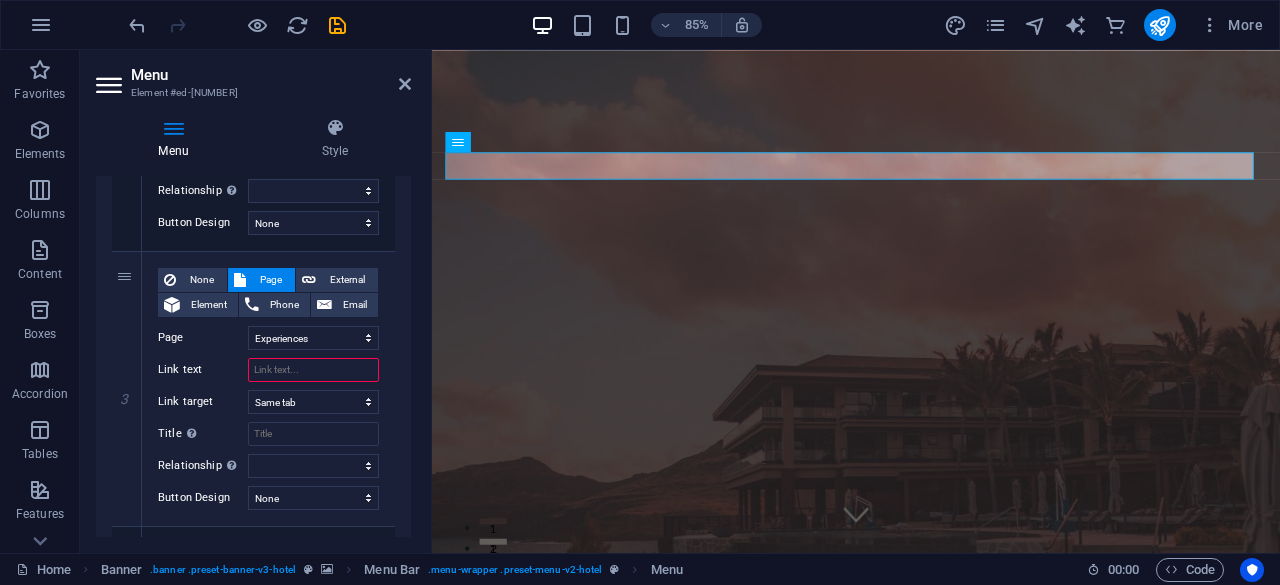 type 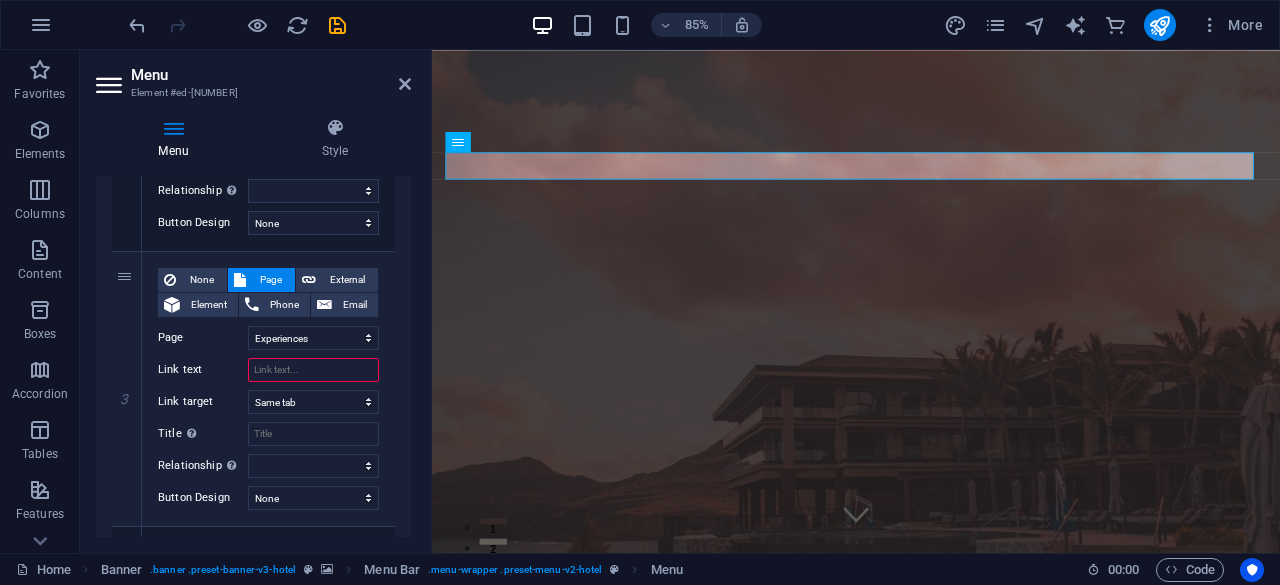 select 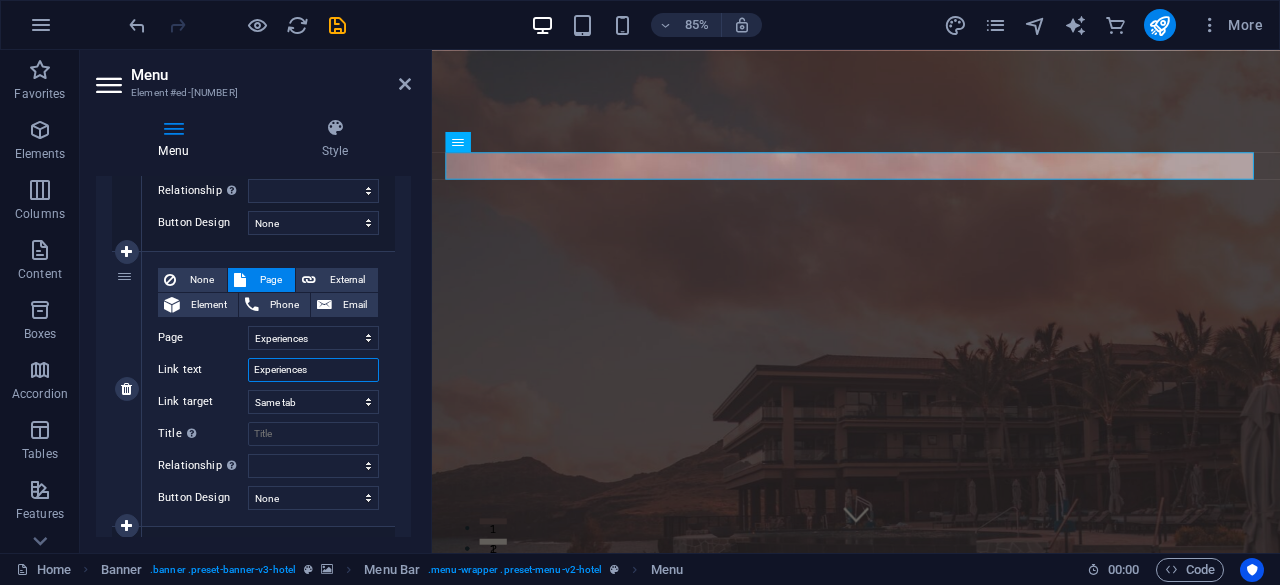 click on "Experiences" at bounding box center [313, 370] 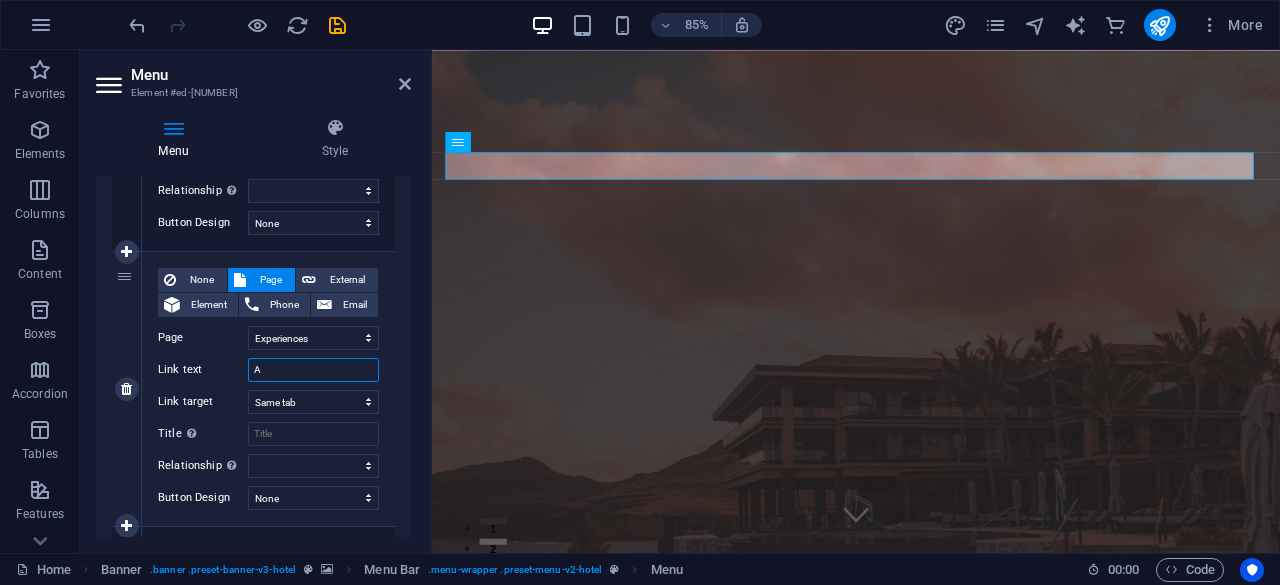 select 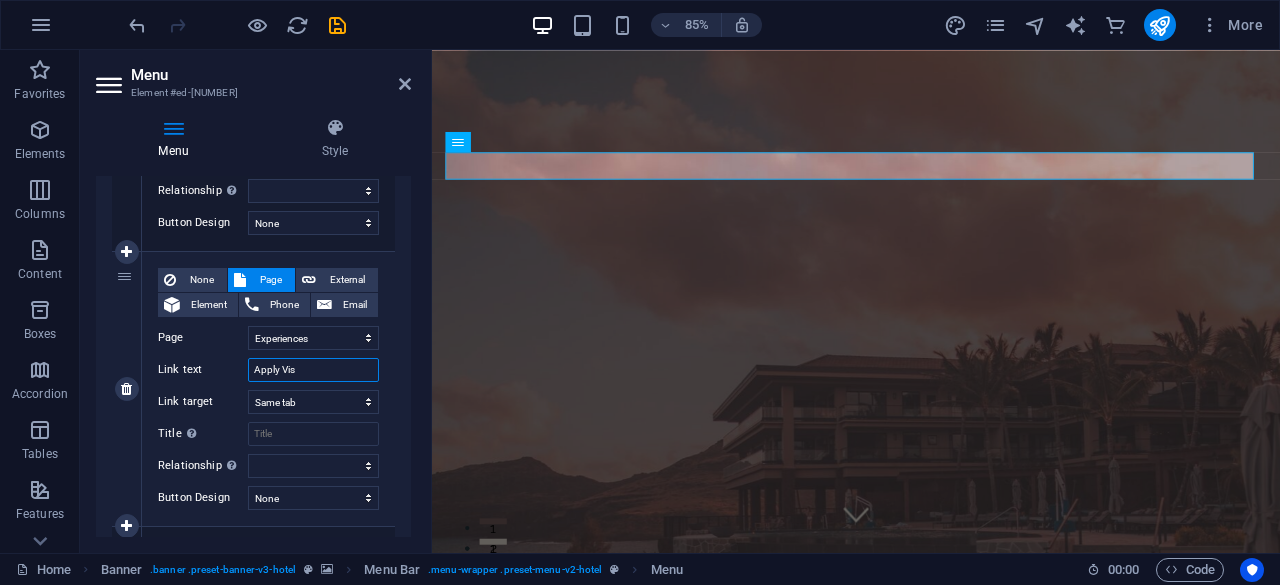 type on "Apply Visa" 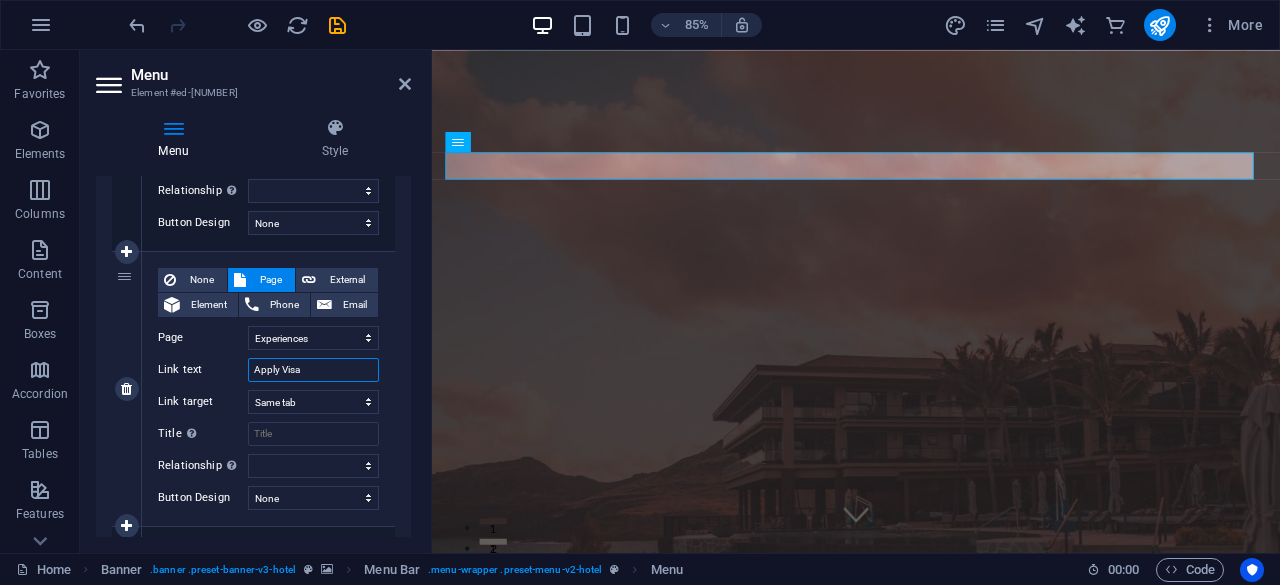 select 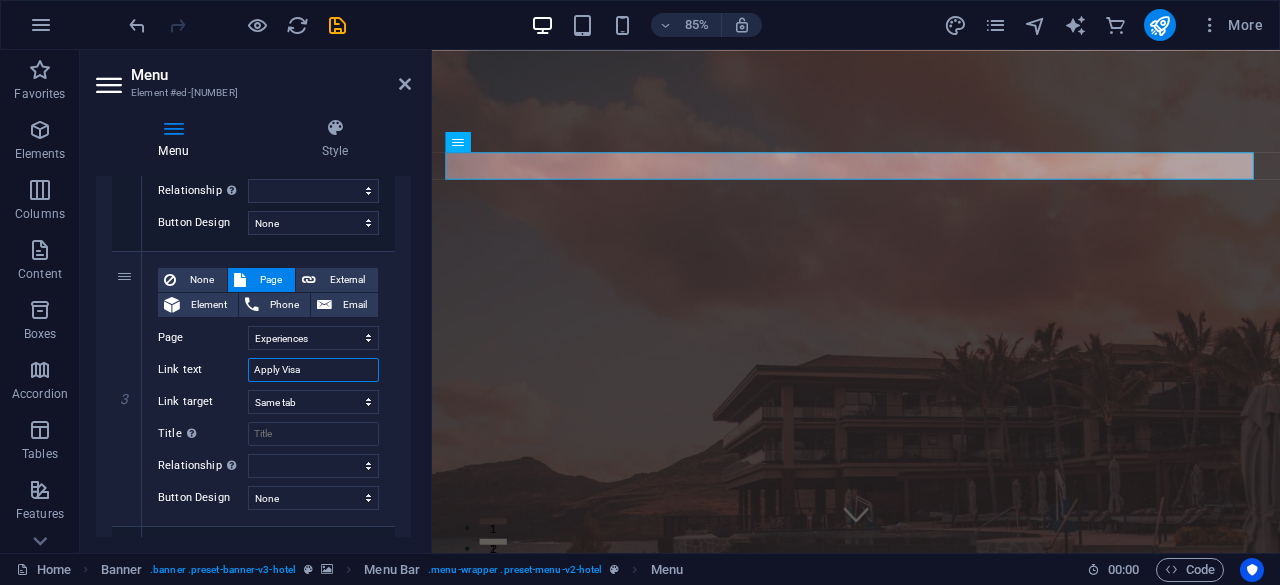 type on "Apply Visa" 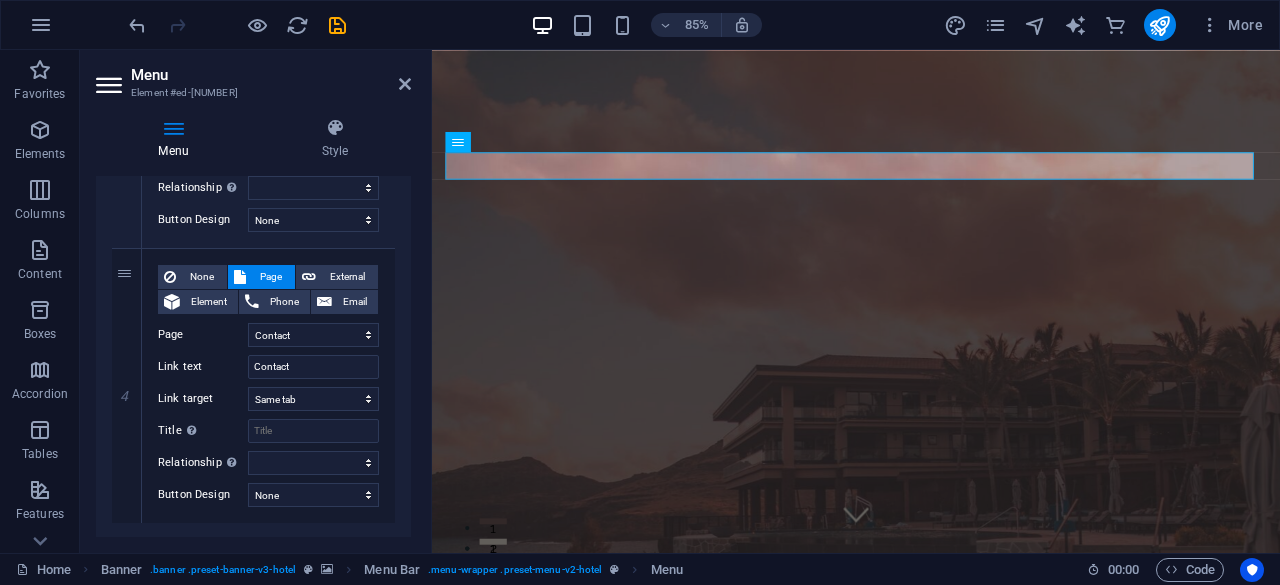 scroll, scrollTop: 984, scrollLeft: 0, axis: vertical 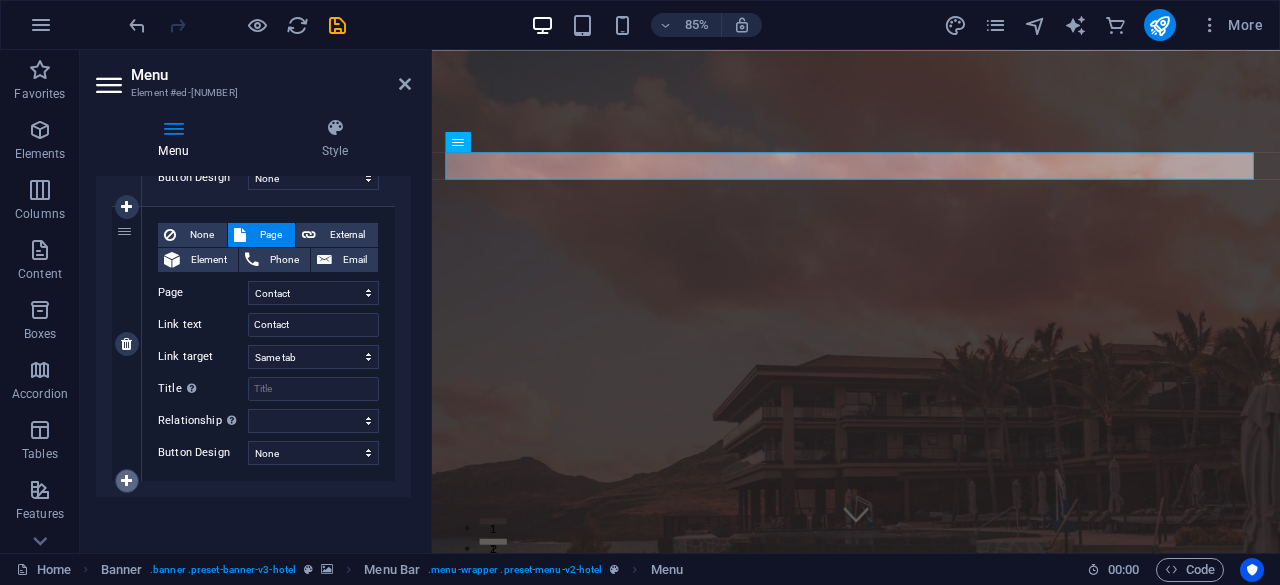 click at bounding box center [126, 481] 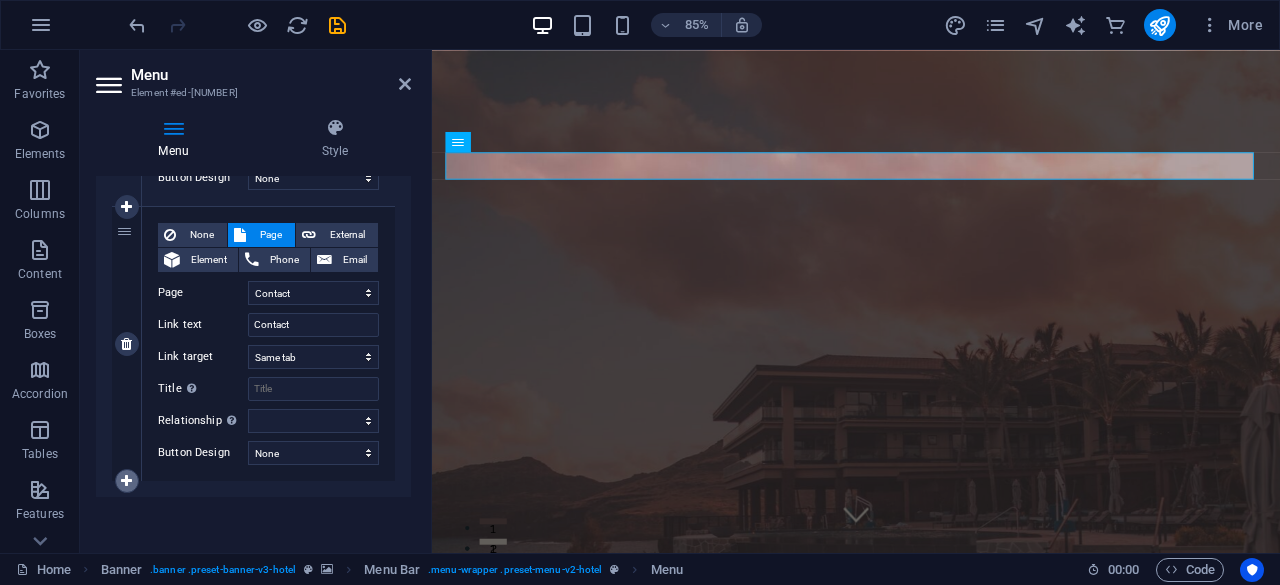 select 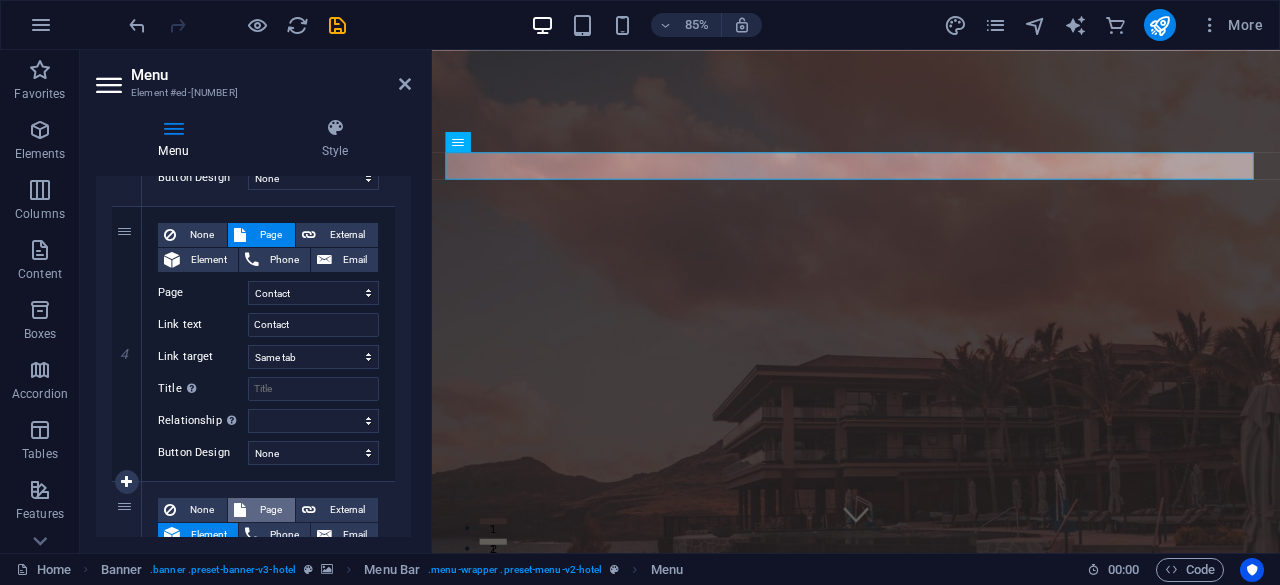 click on "Page" at bounding box center (270, 510) 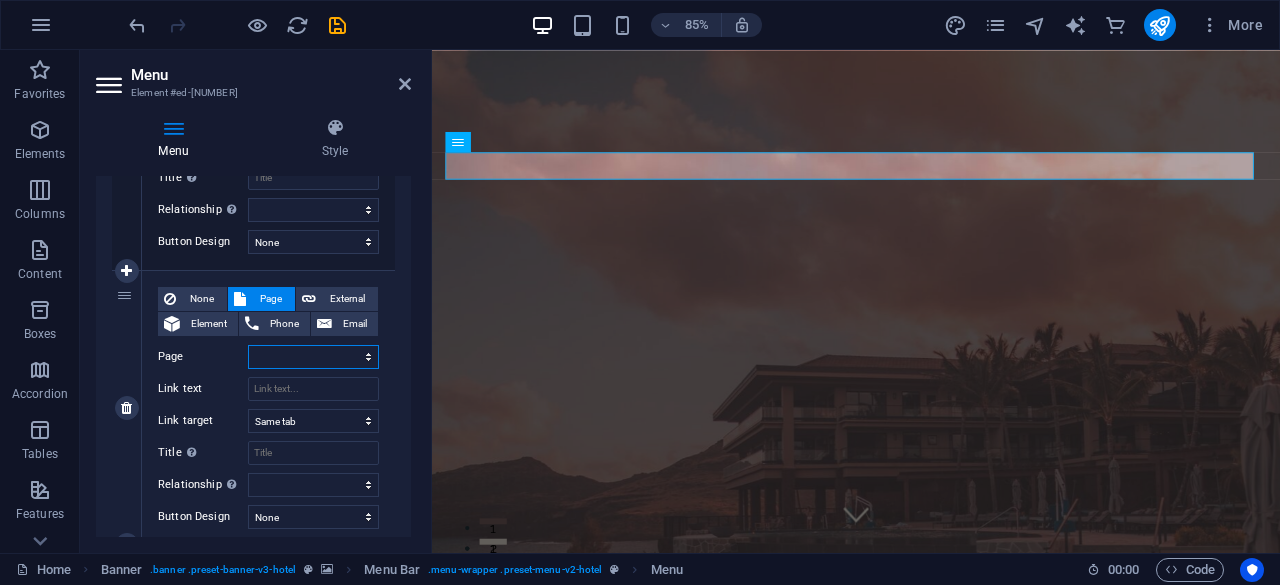 click on "Home Suites Experiences Contact Legal Notice Privacy" at bounding box center [313, 357] 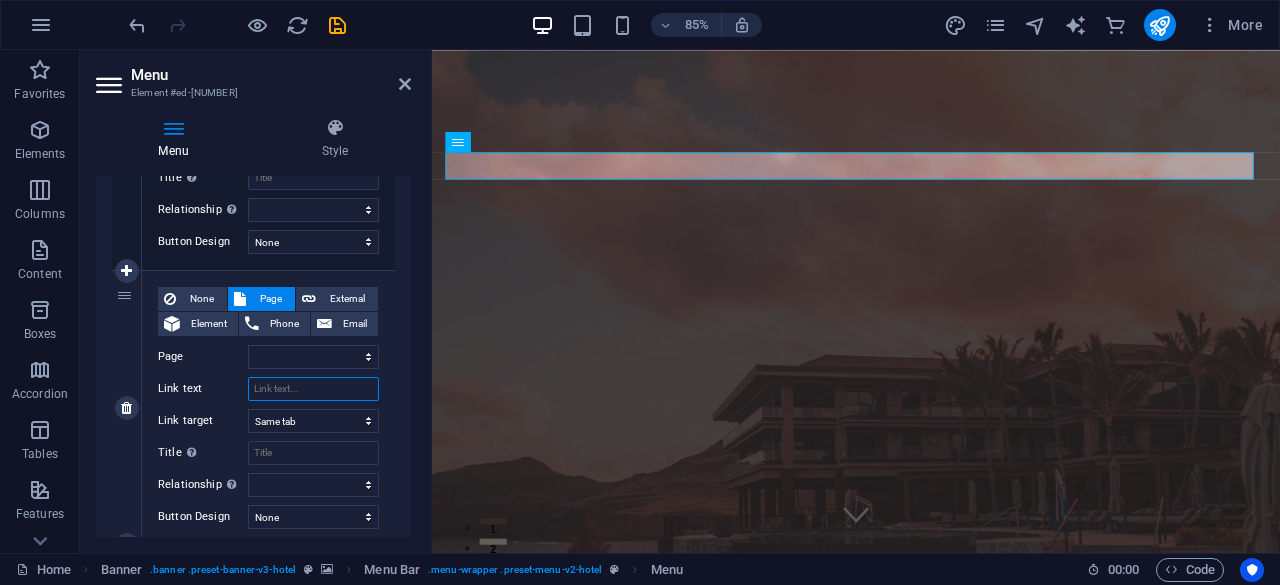 click on "Link text" at bounding box center (313, 389) 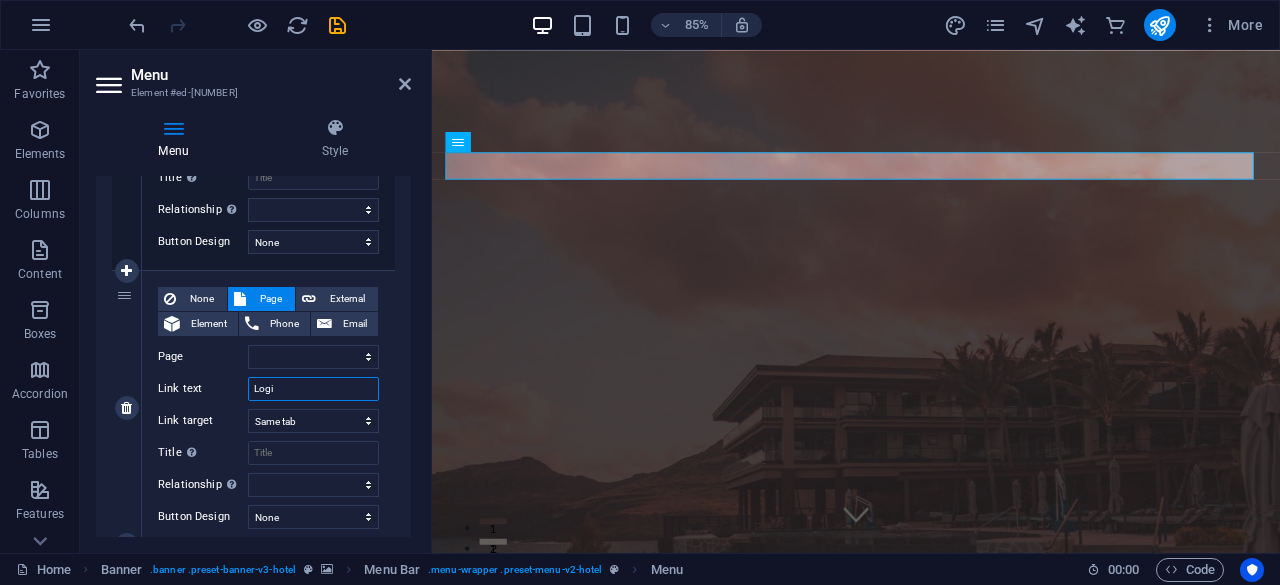 type on "Login" 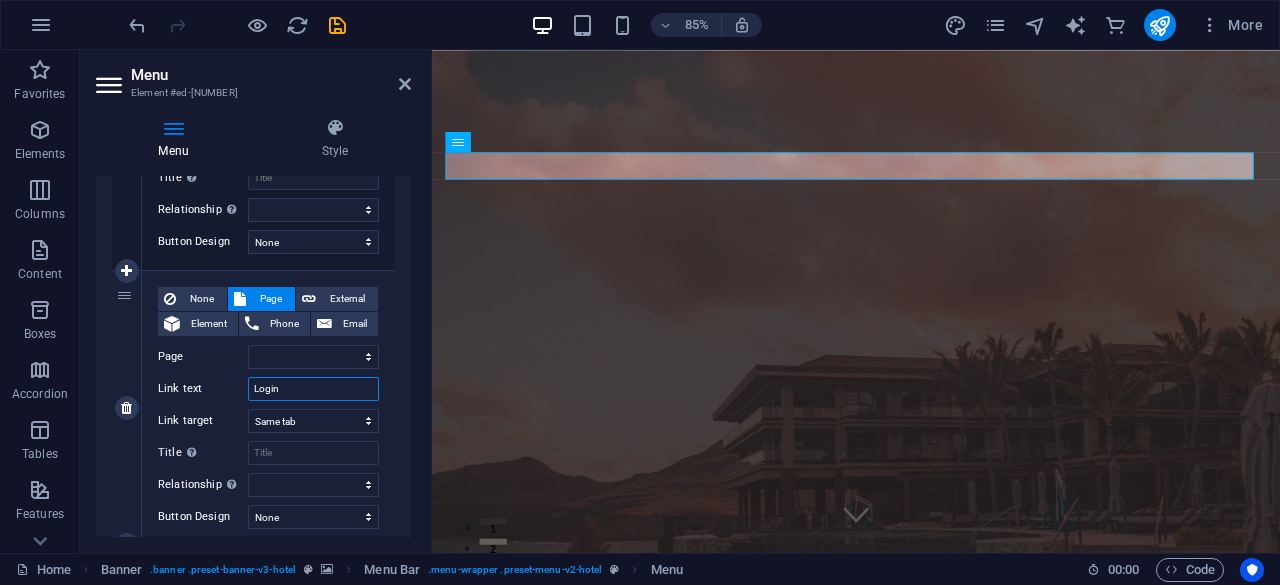 select 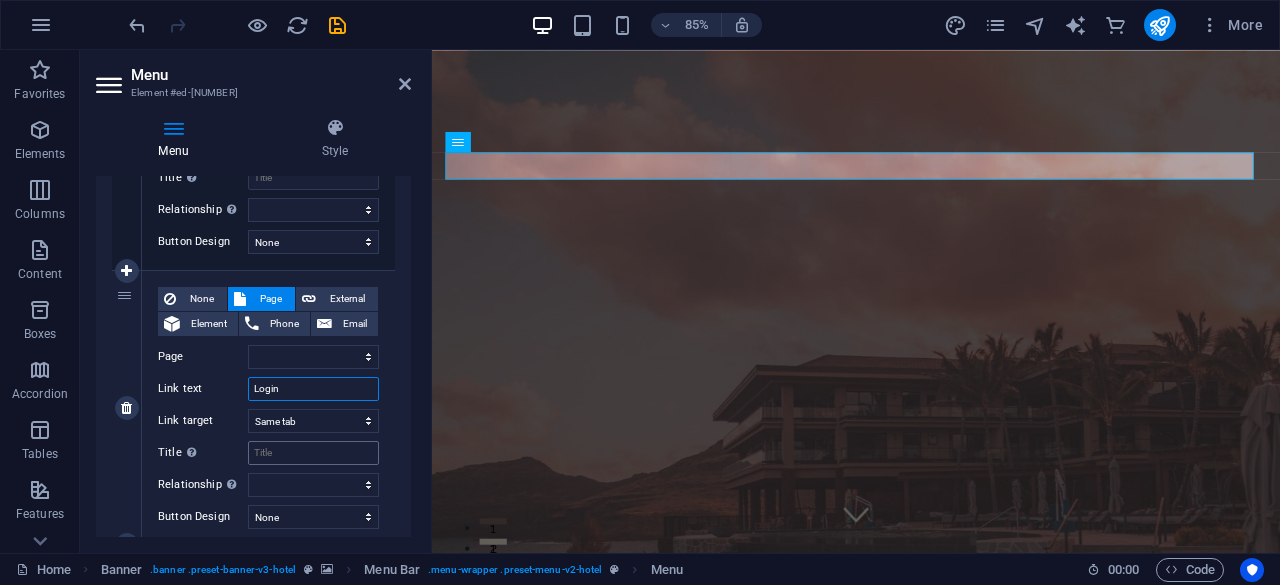 type on "Login" 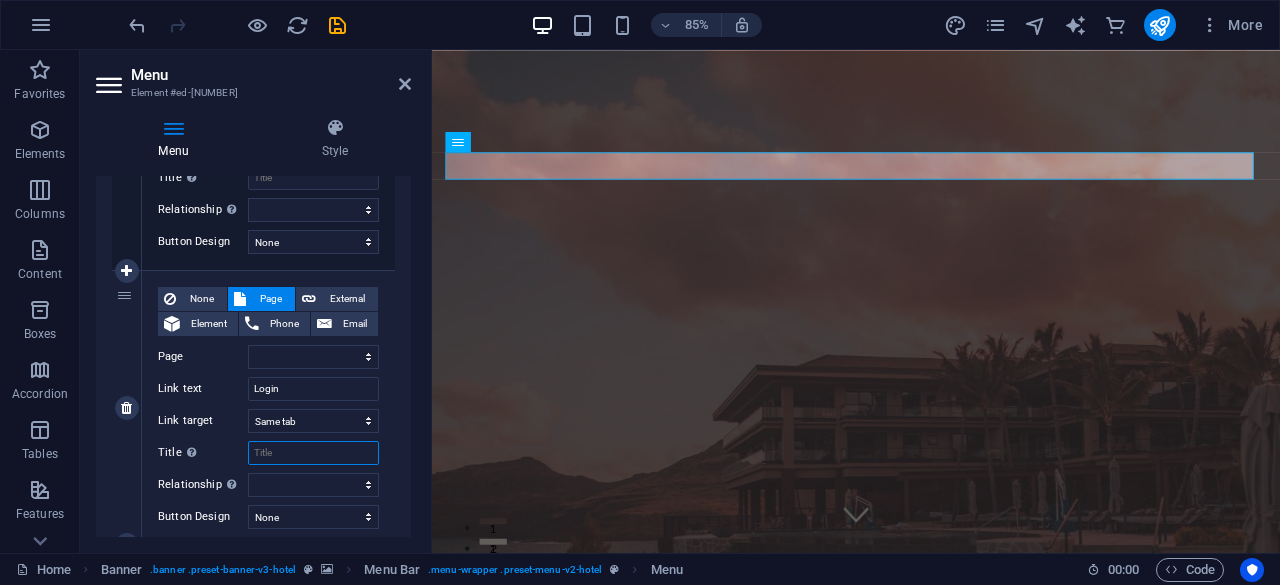 click on "Title Additional link description, should not be the same as the link text. The title is most often shown as a tooltip text when the mouse moves over the element. Leave empty if uncertain." at bounding box center [313, 453] 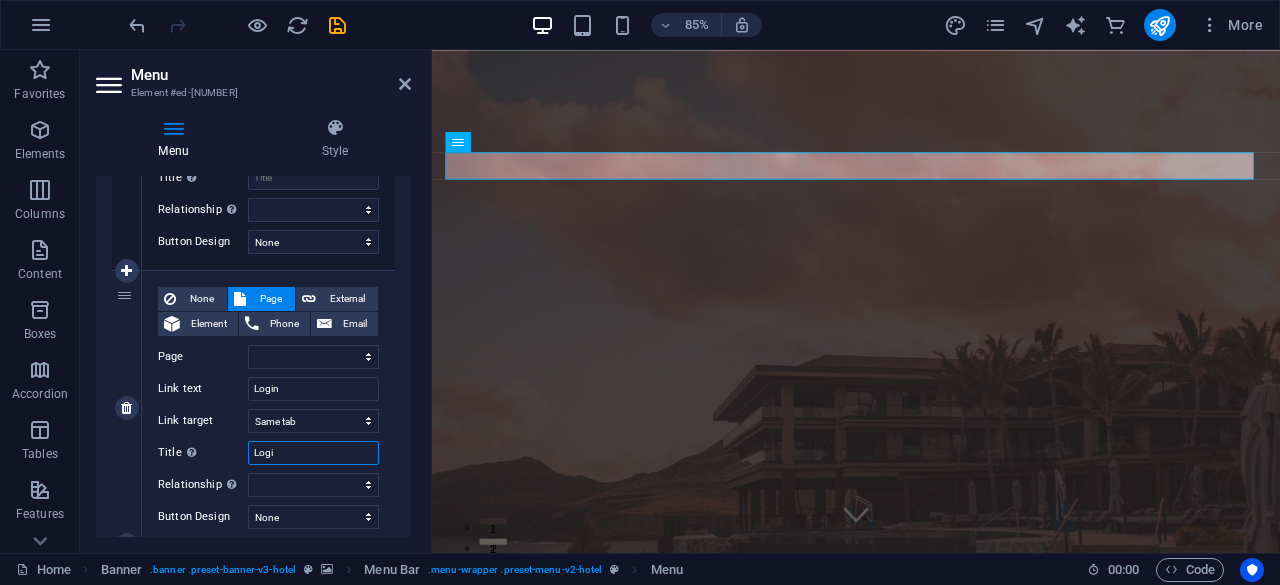 type on "Login" 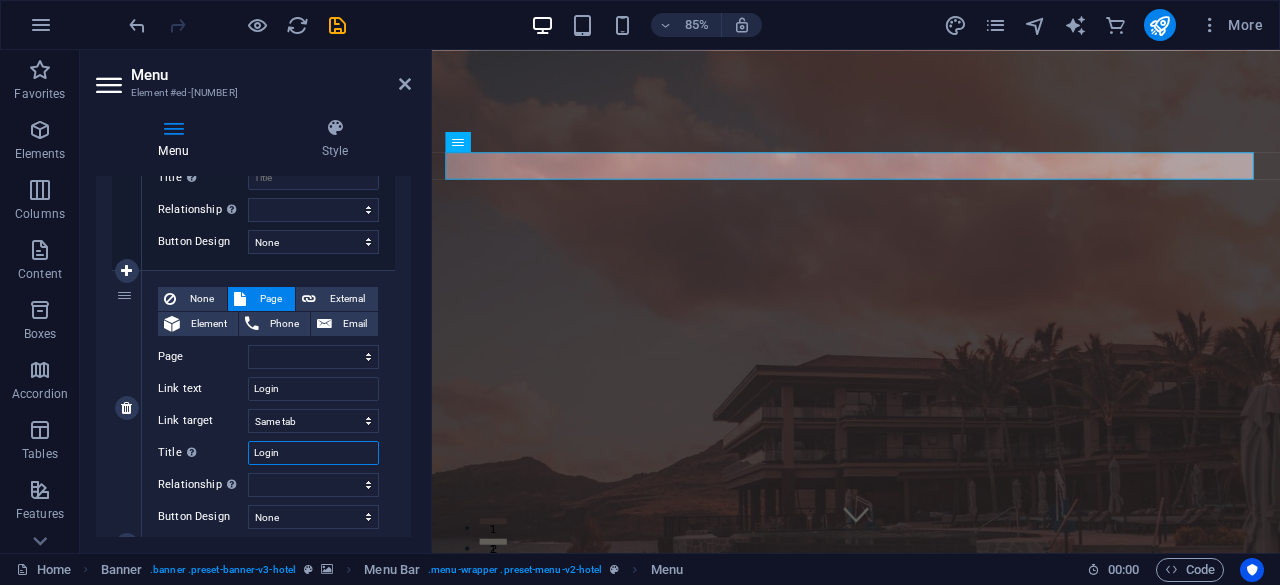 select 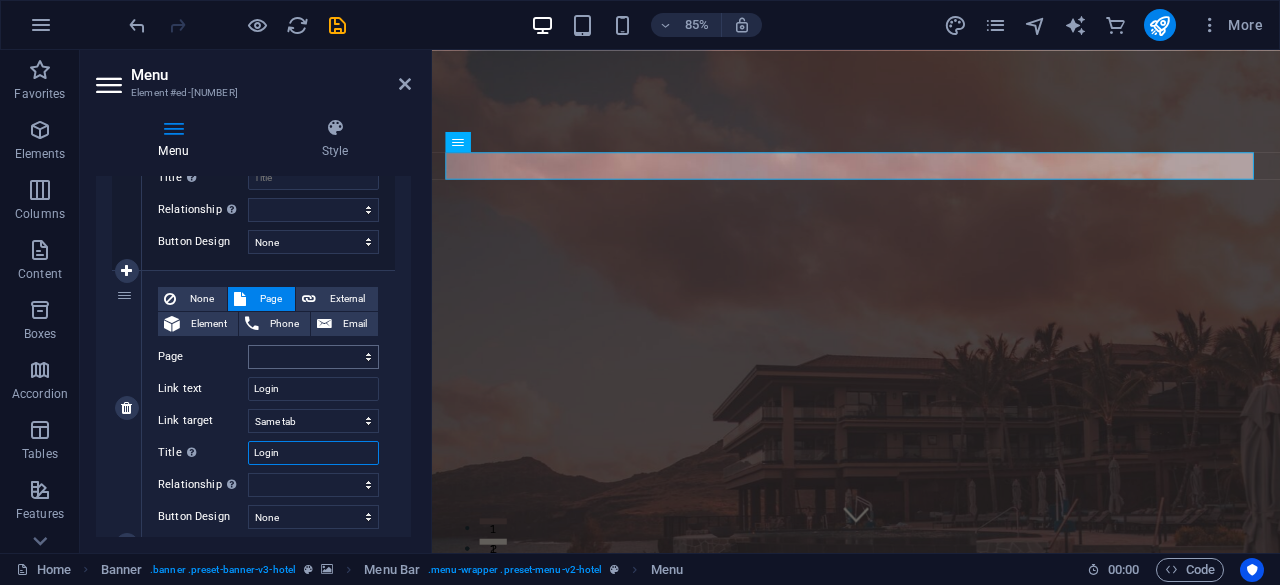 type on "Login" 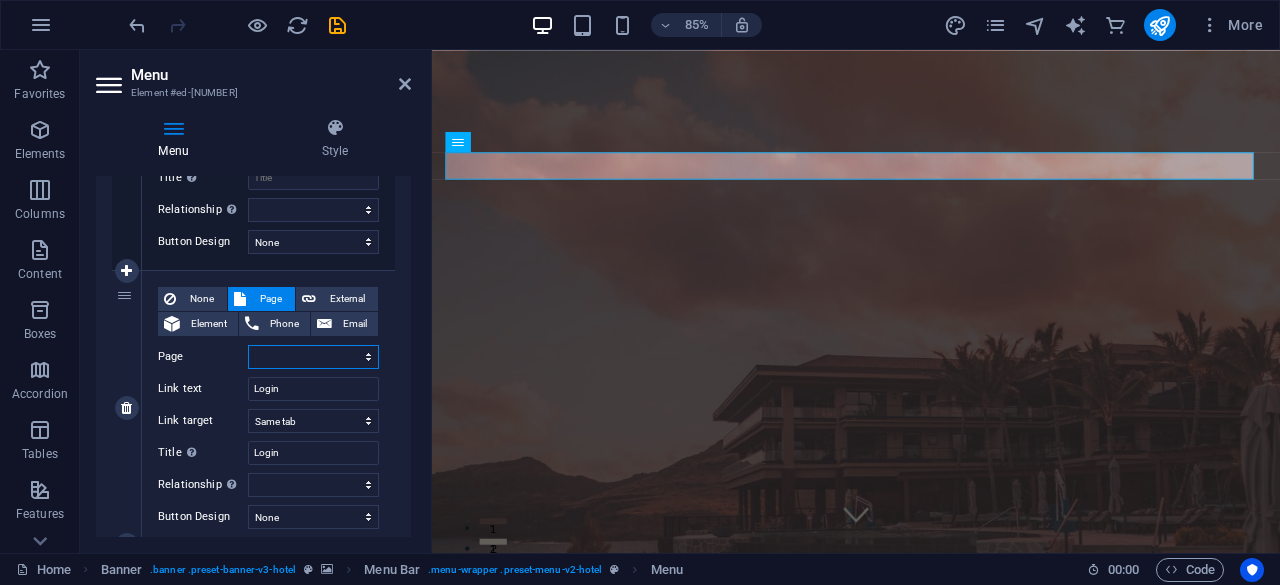 click on "Home Suites Experiences Contact Legal Notice Privacy" at bounding box center [313, 357] 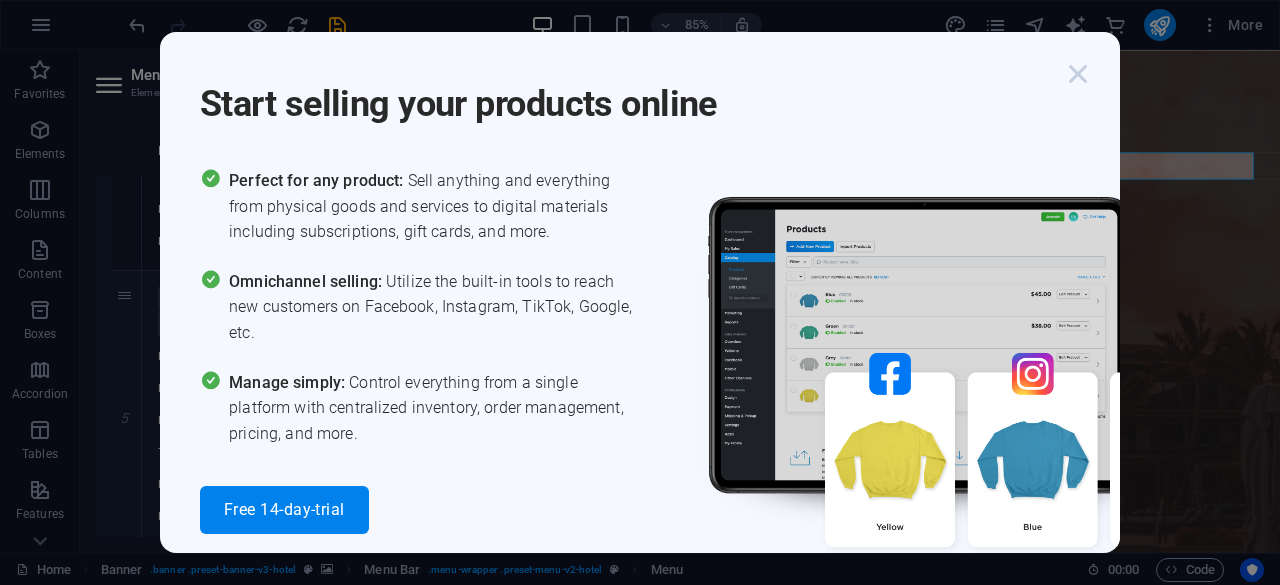 click at bounding box center [1078, 74] 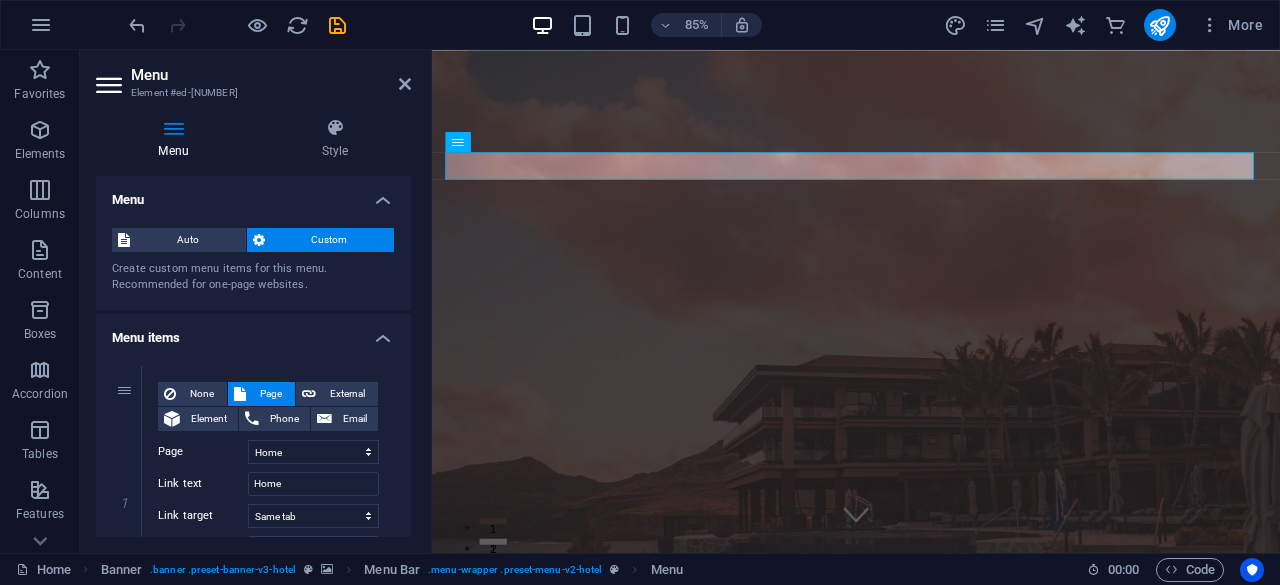 scroll, scrollTop: 1259, scrollLeft: 0, axis: vertical 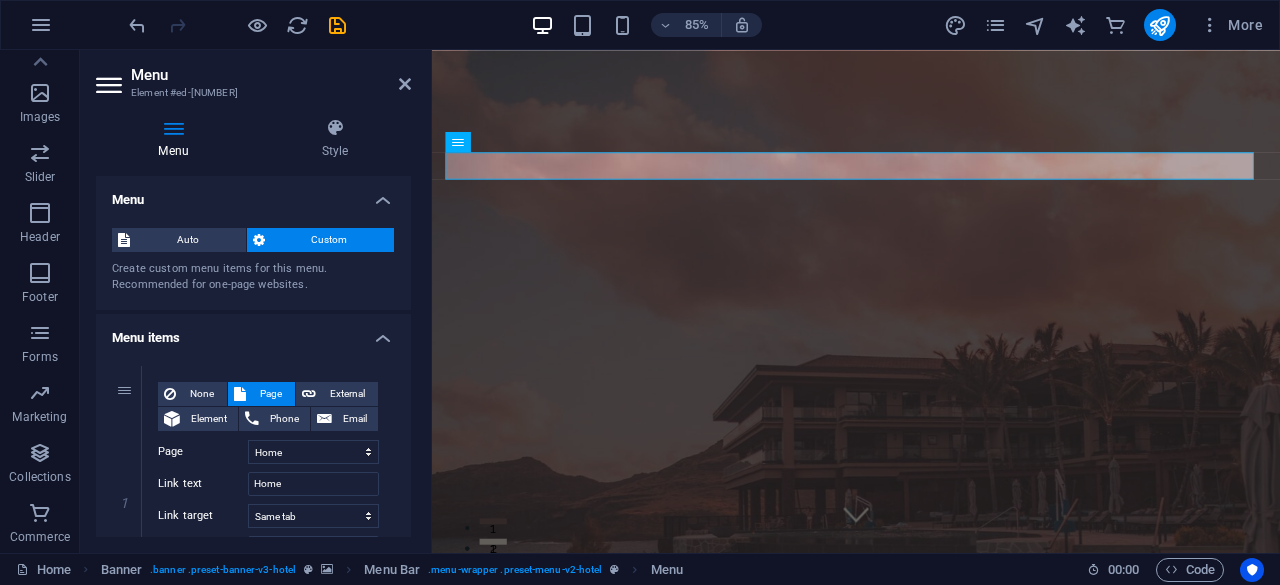 click at bounding box center [111, 85] 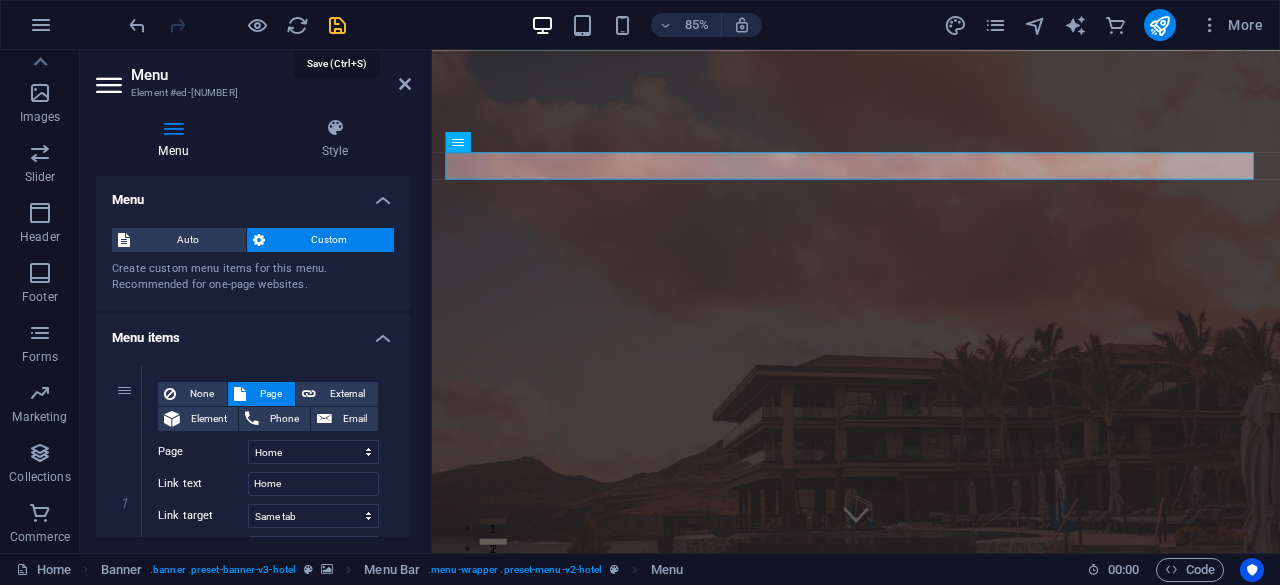 click at bounding box center (337, 25) 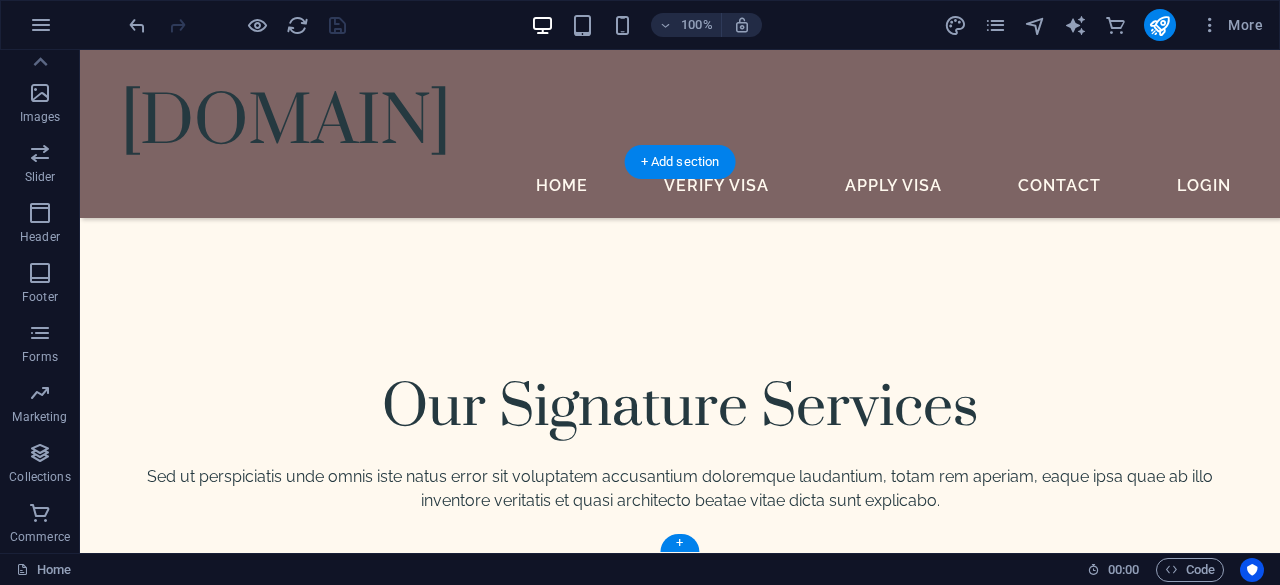 scroll, scrollTop: 7163, scrollLeft: 0, axis: vertical 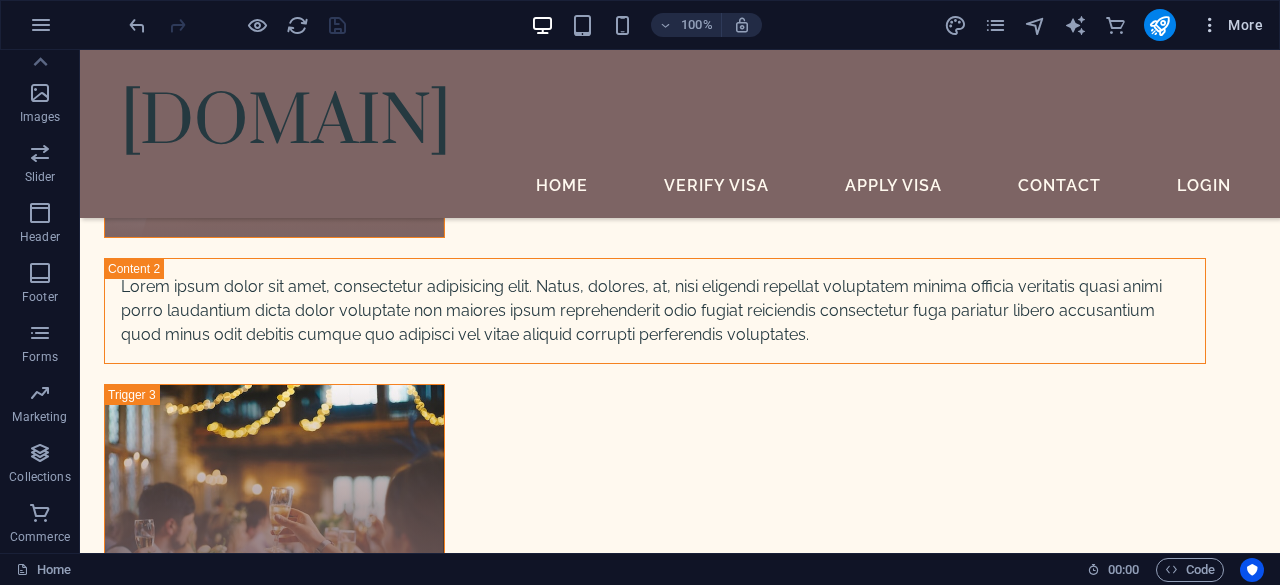 click on "More" at bounding box center (1231, 25) 